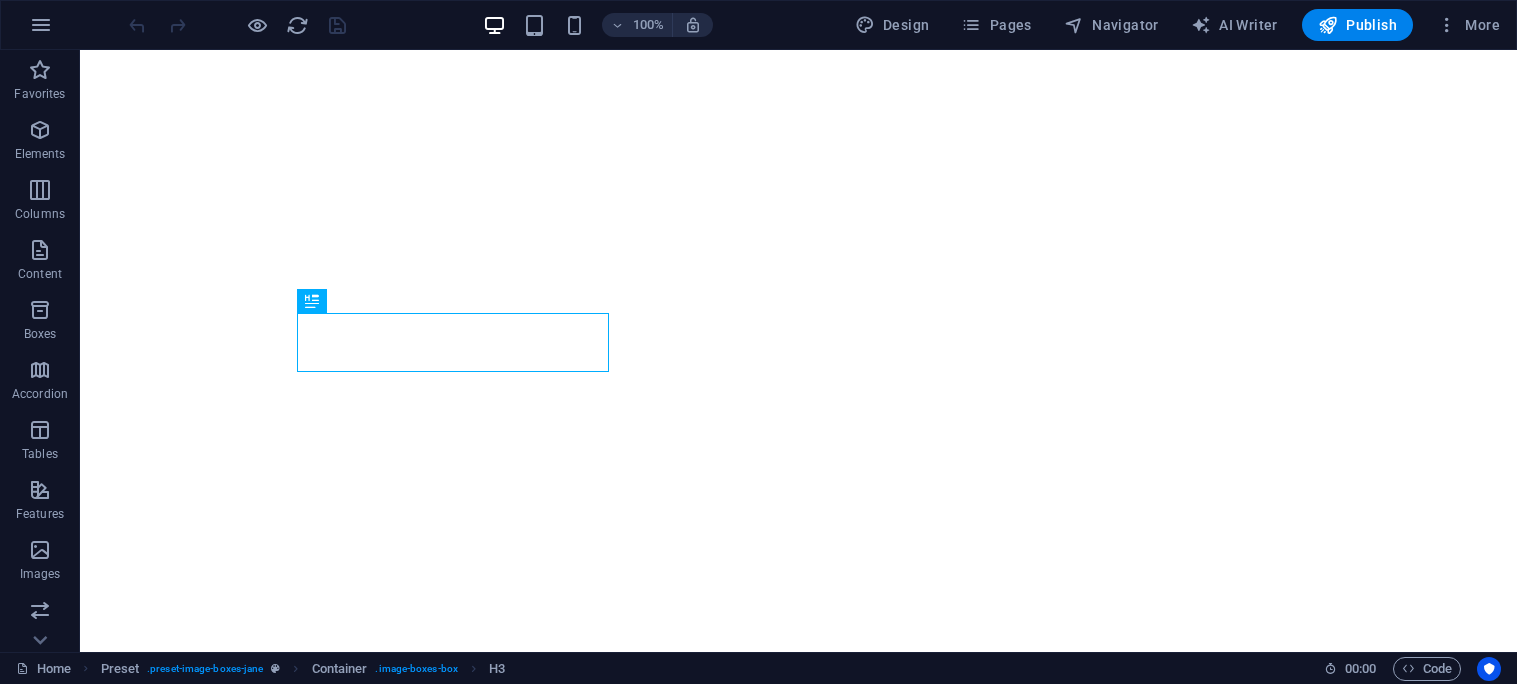 scroll, scrollTop: 0, scrollLeft: 0, axis: both 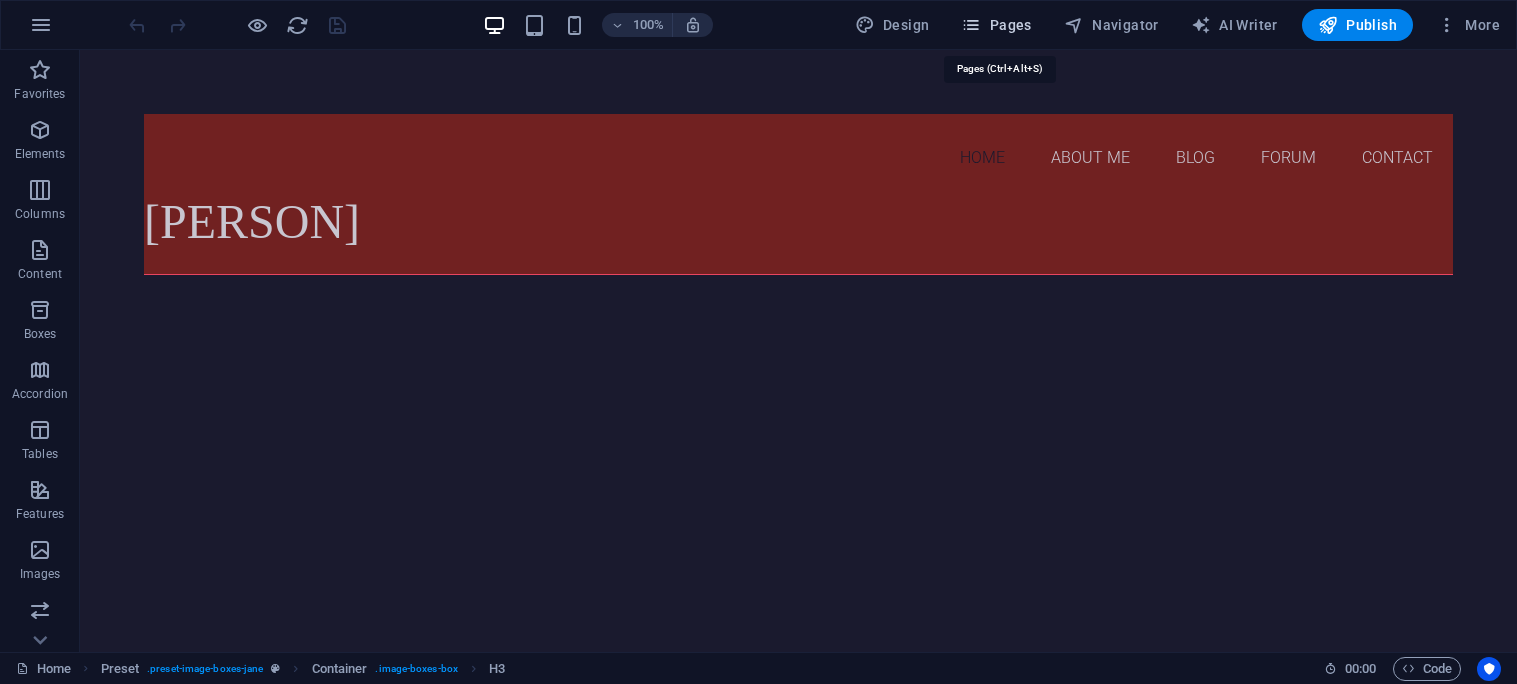 click on "Pages" at bounding box center [996, 25] 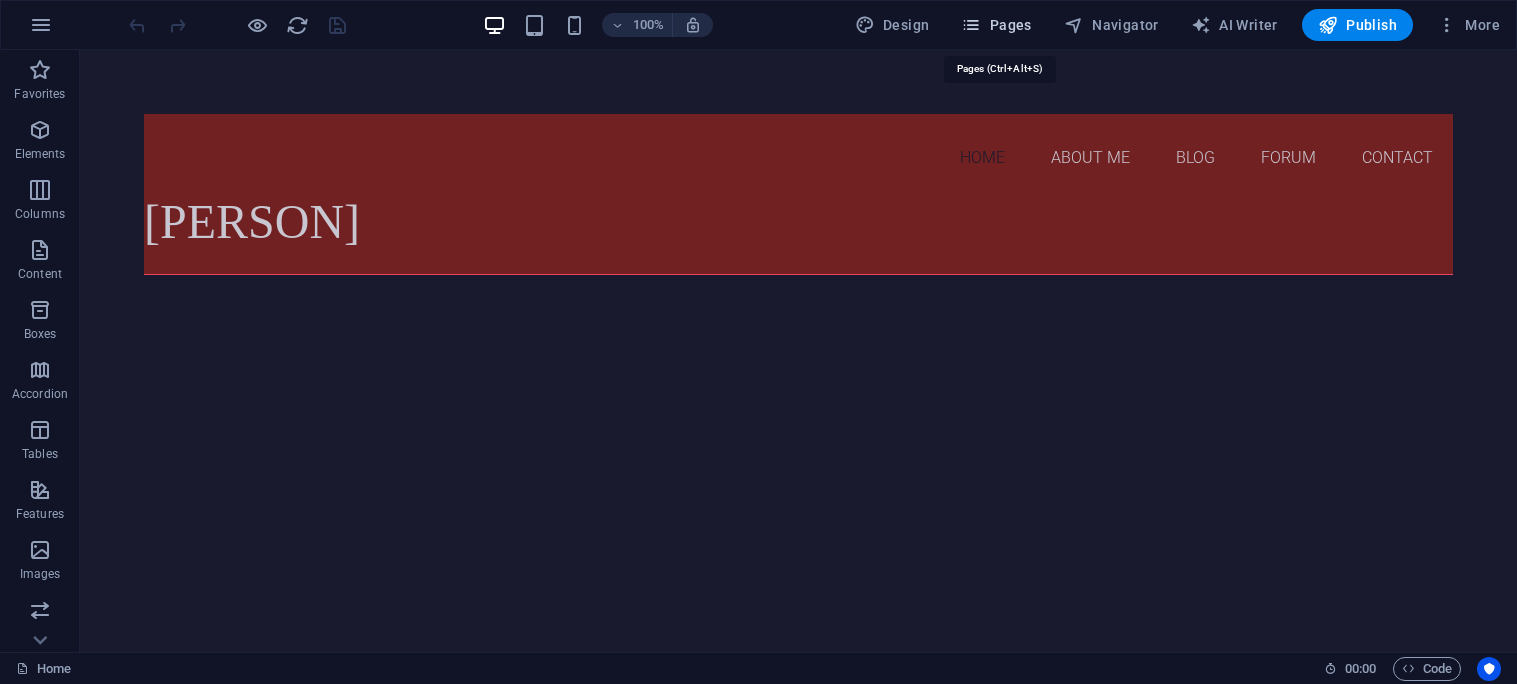 scroll, scrollTop: 0, scrollLeft: 0, axis: both 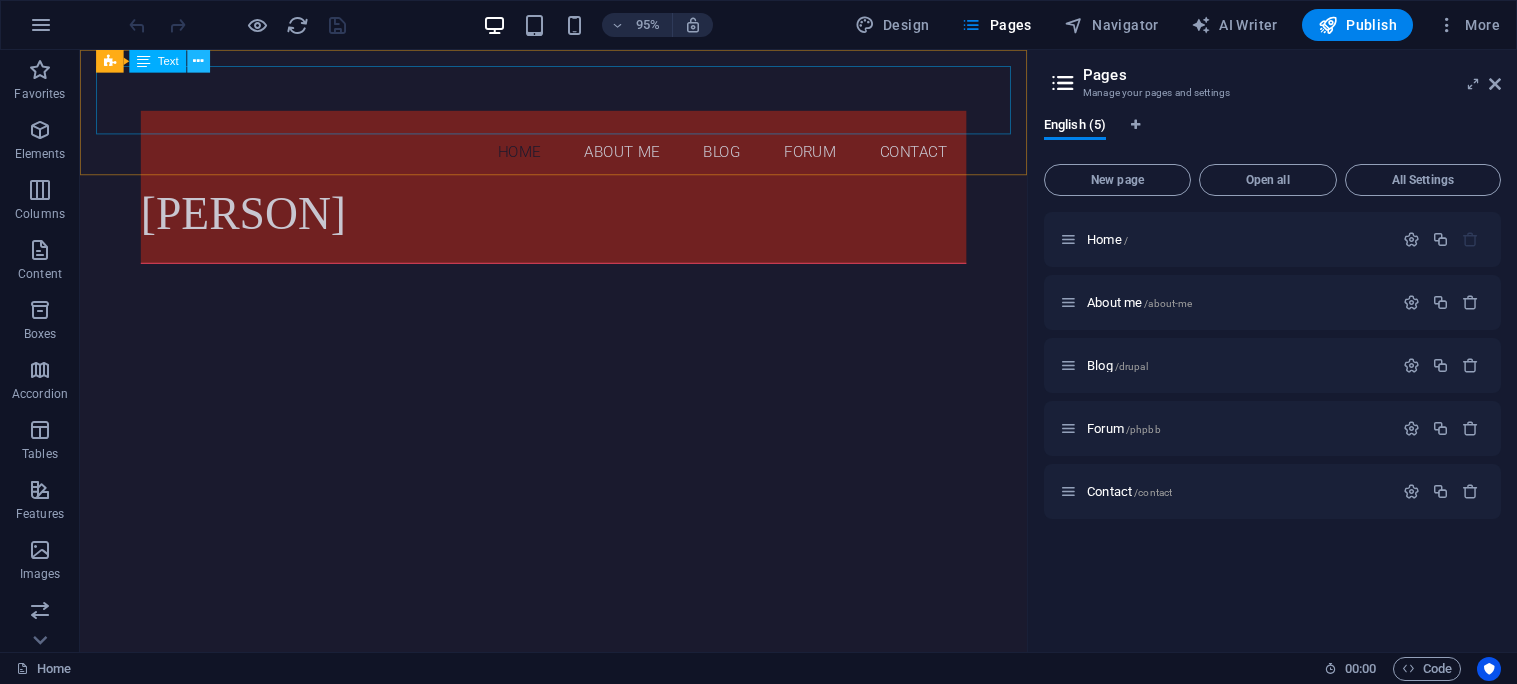 click at bounding box center (199, 61) 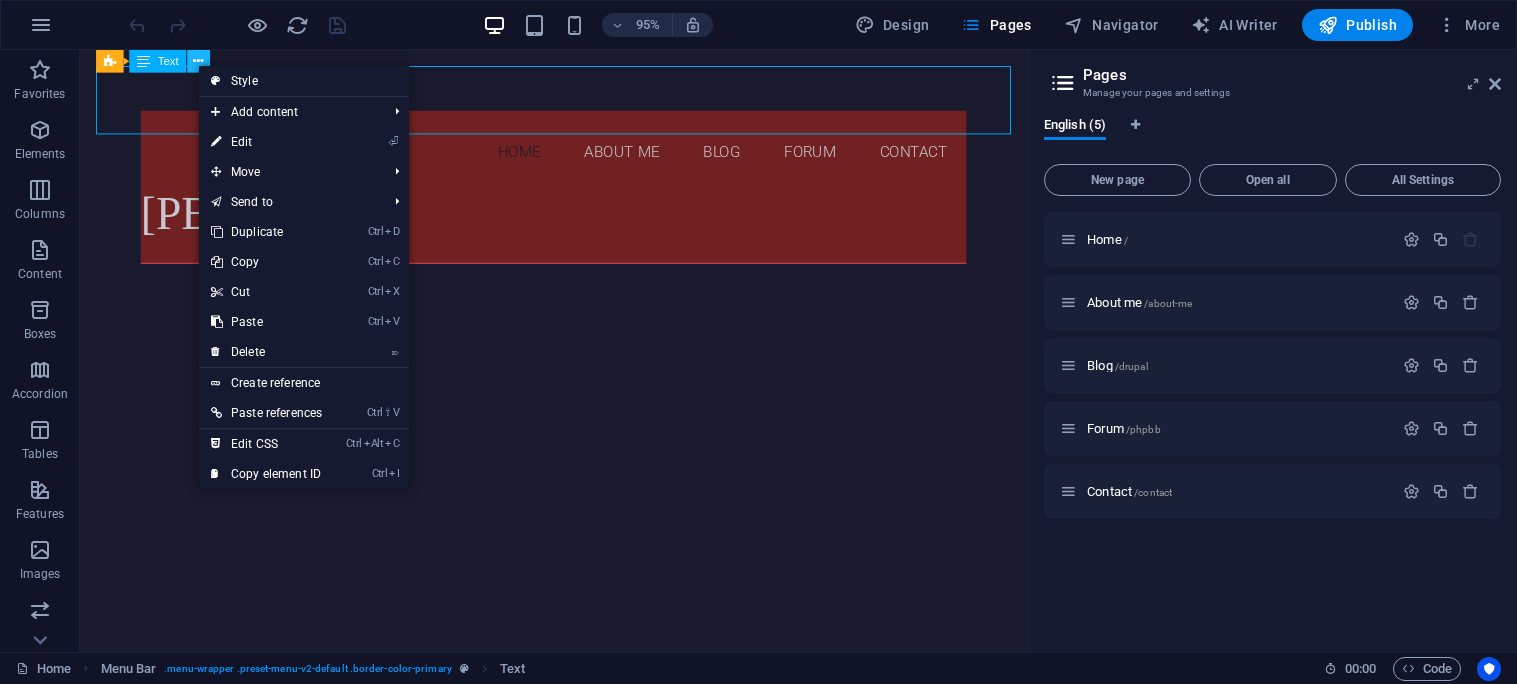 click at bounding box center (199, 61) 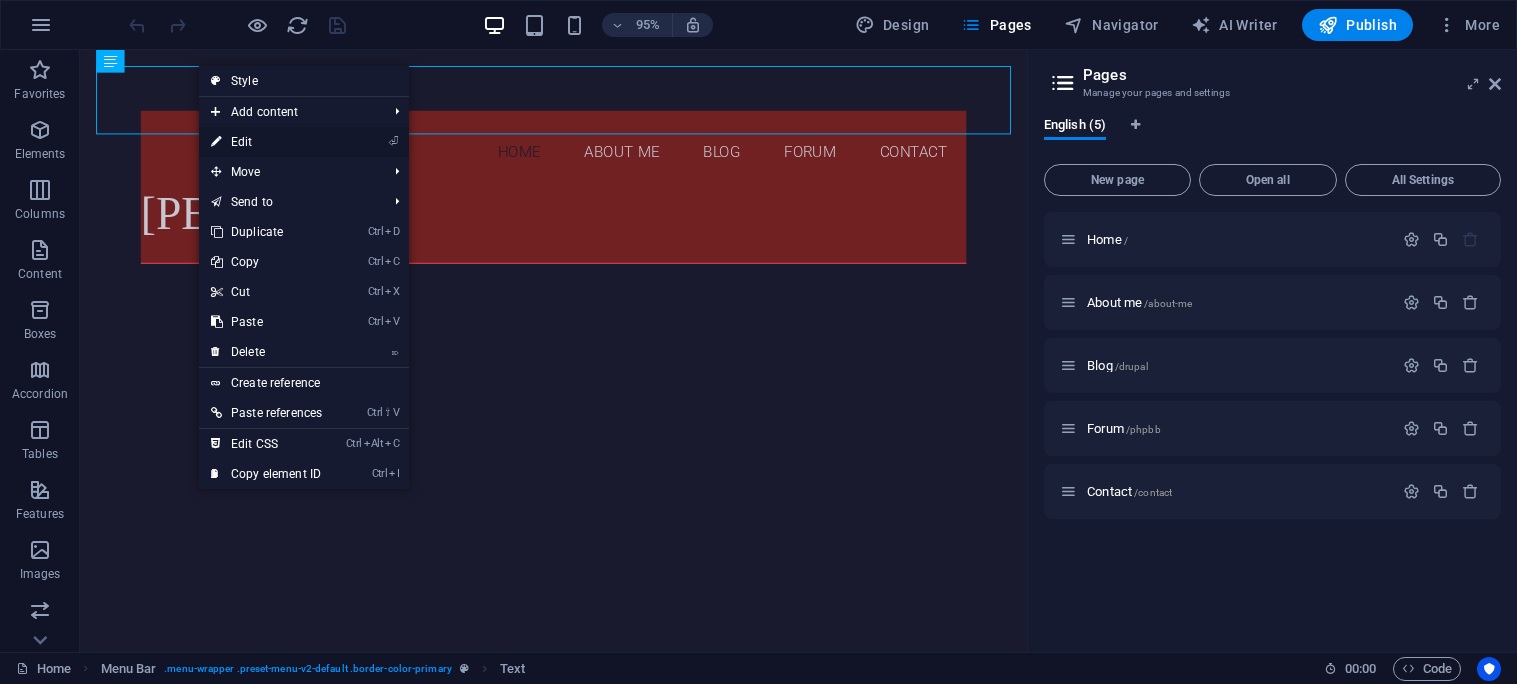 click on "⏎  Edit" at bounding box center [266, 142] 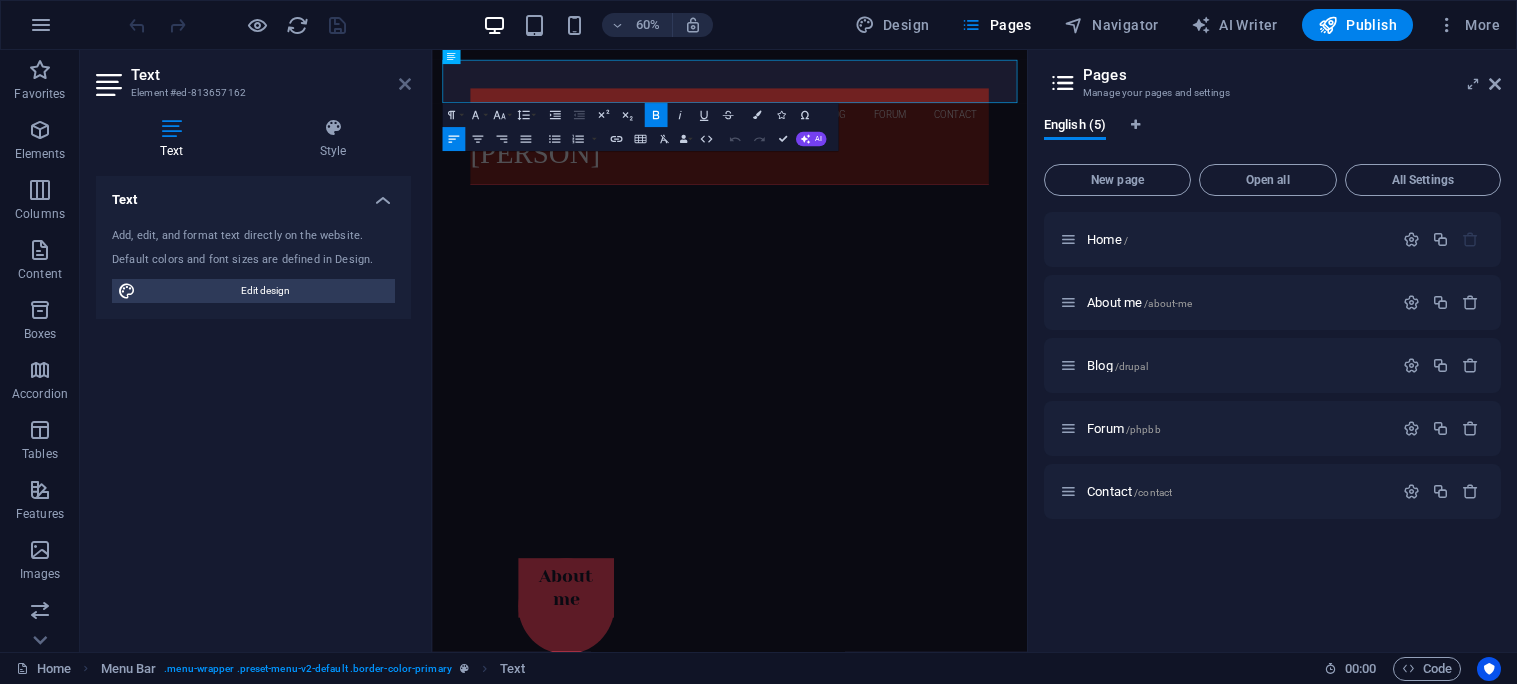 click at bounding box center (405, 84) 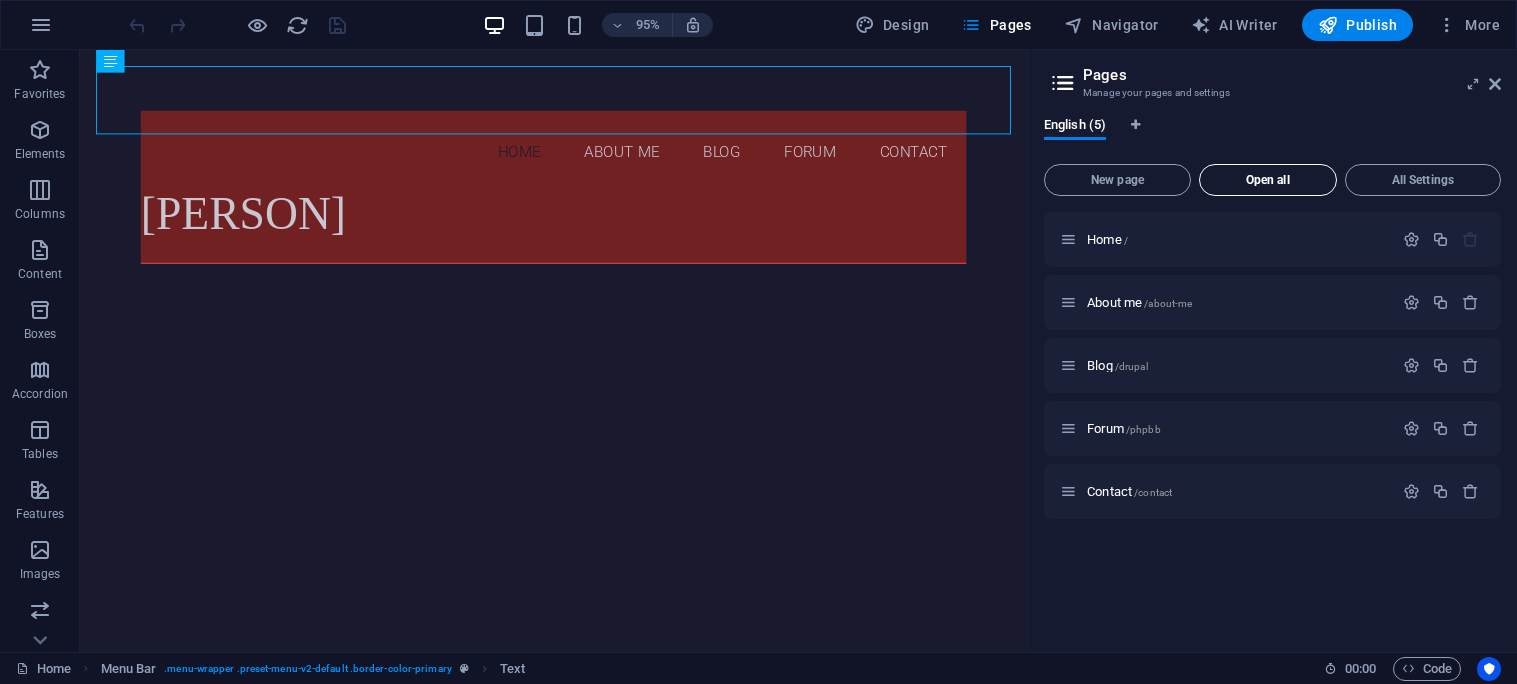 click on "Open all" at bounding box center (1268, 180) 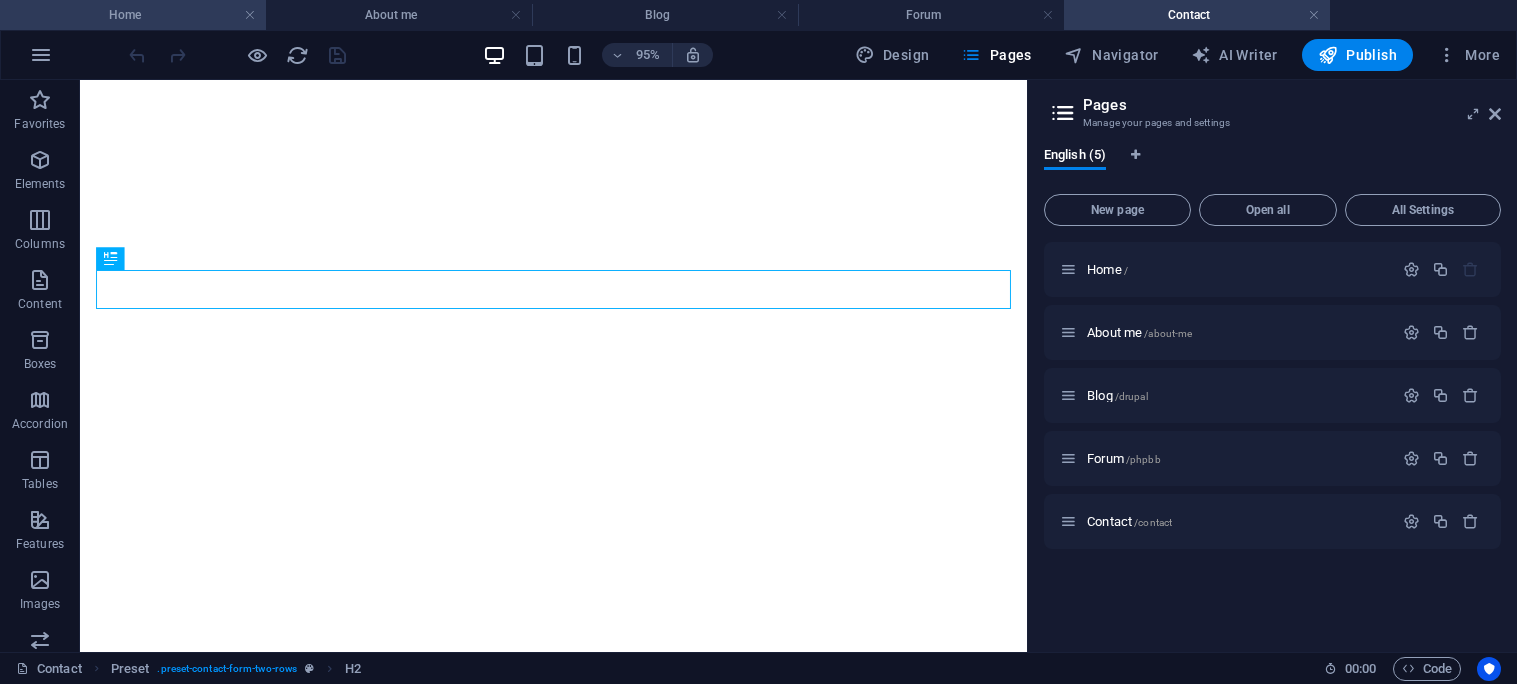 click on "Home" at bounding box center [133, 15] 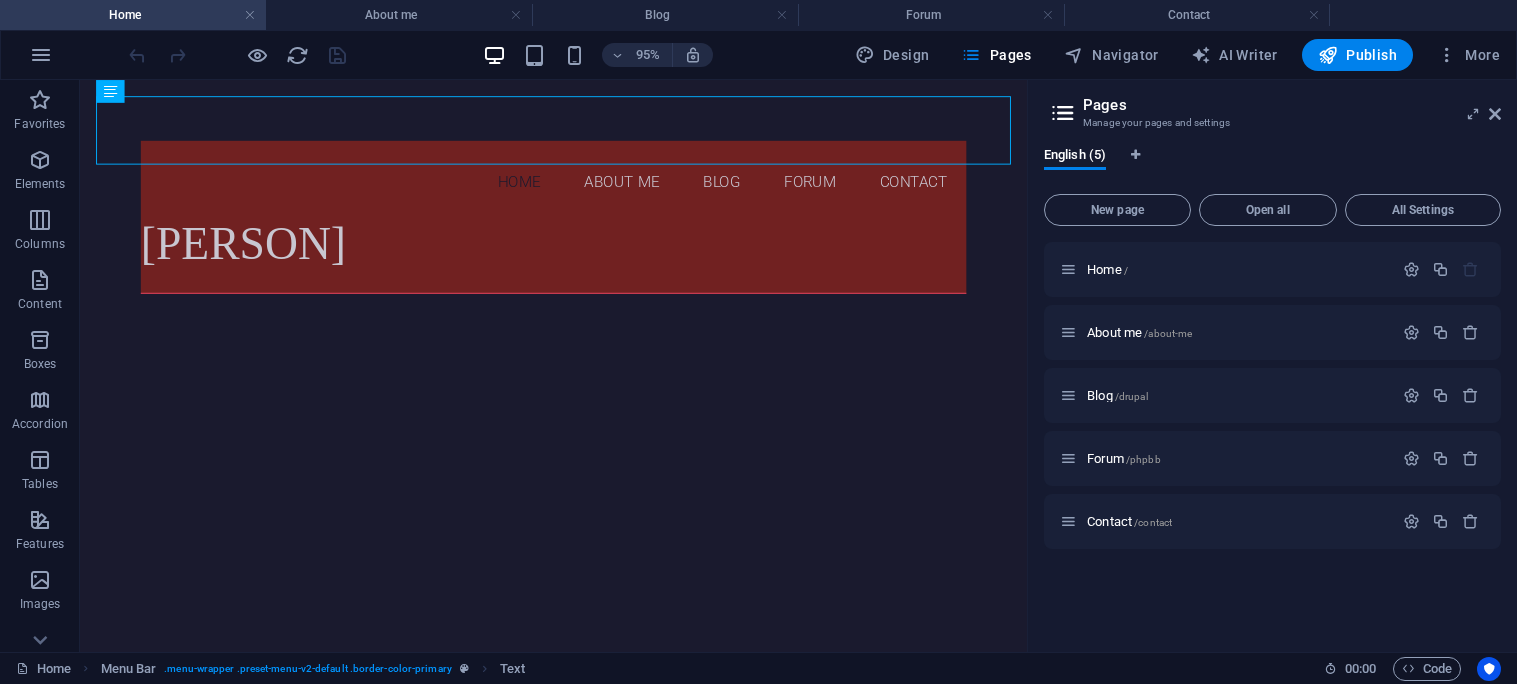 scroll, scrollTop: 0, scrollLeft: 0, axis: both 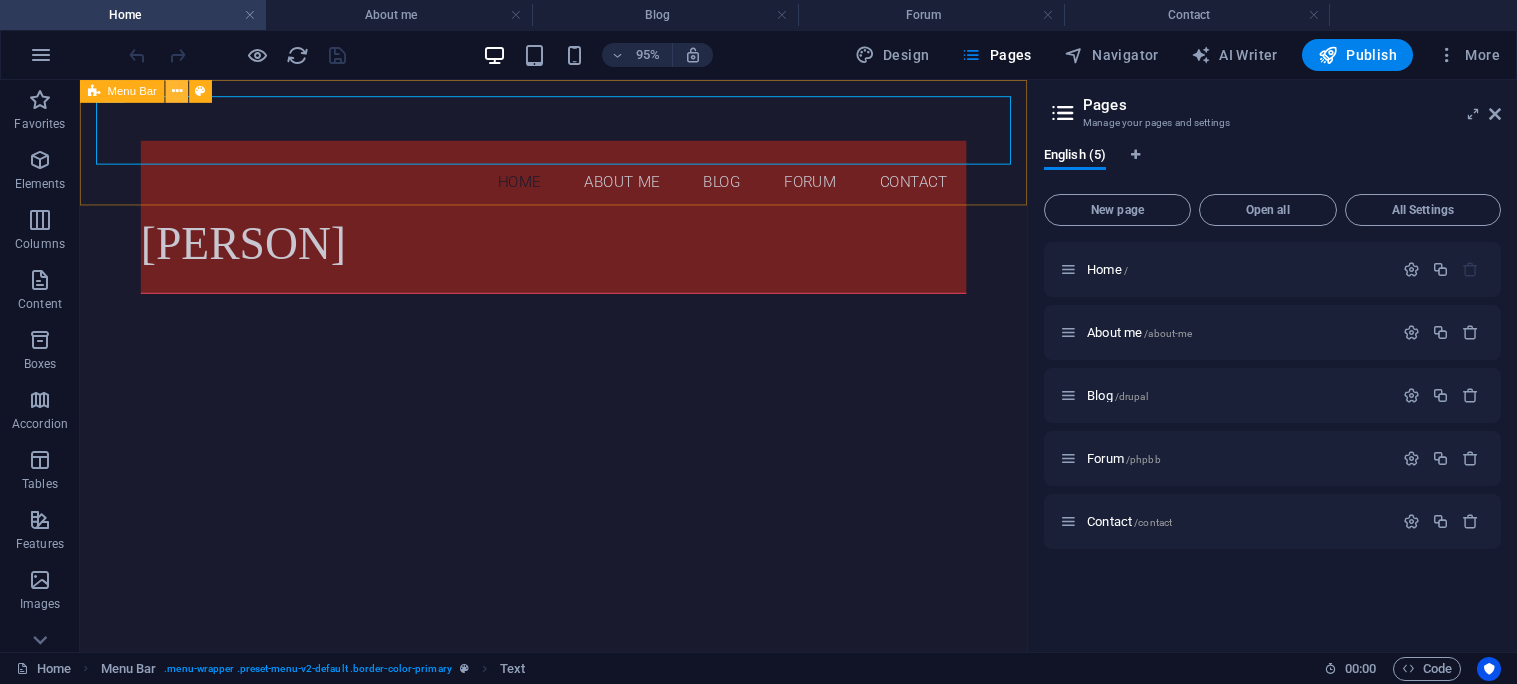 click at bounding box center (177, 91) 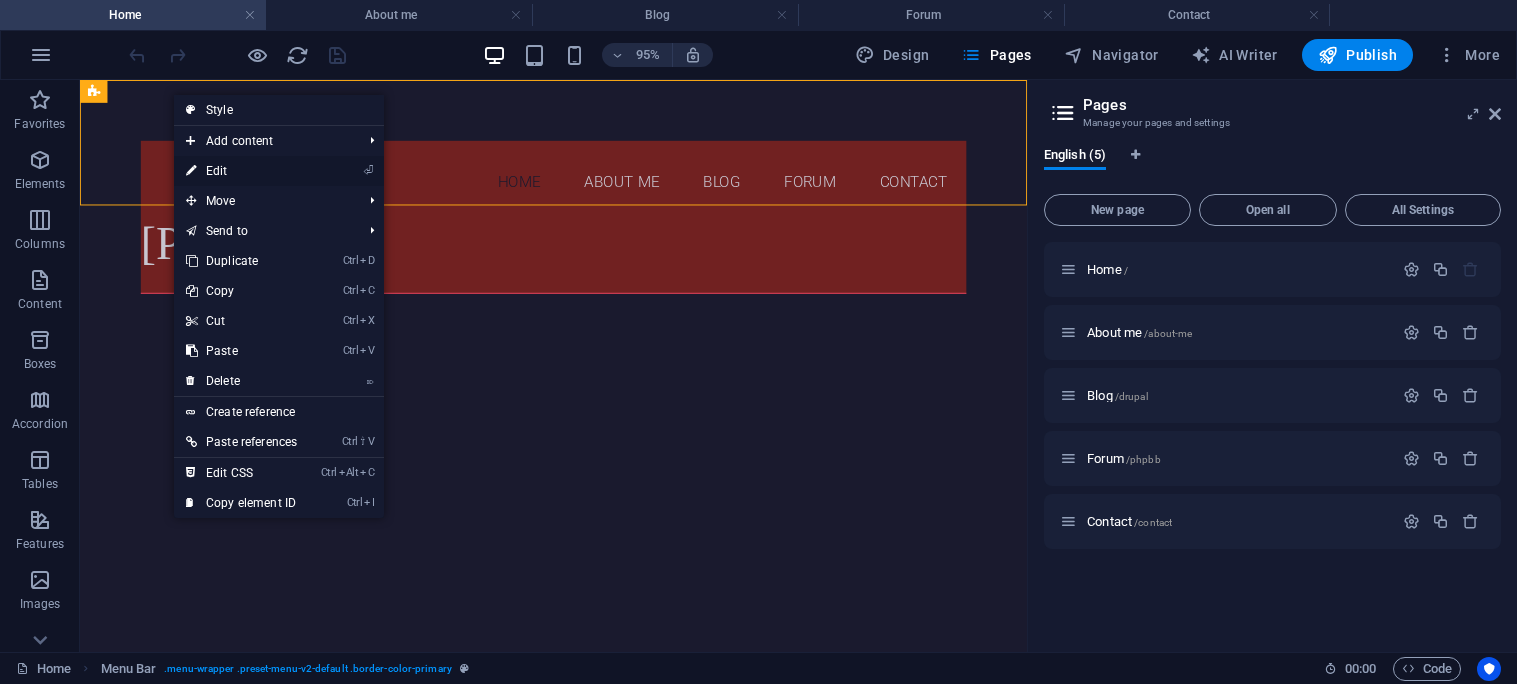 click on "⏎  Edit" at bounding box center (241, 171) 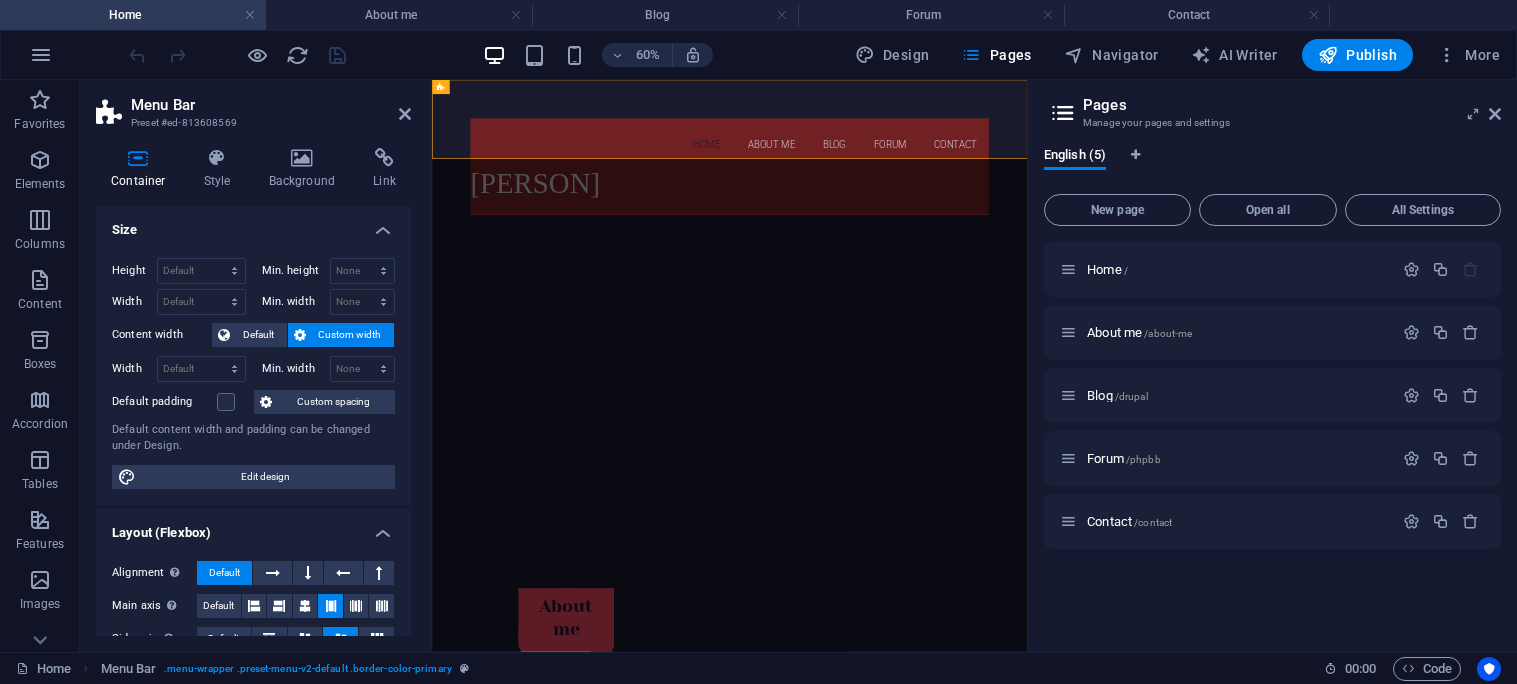 drag, startPoint x: 411, startPoint y: 298, endPoint x: 414, endPoint y: 356, distance: 58.077534 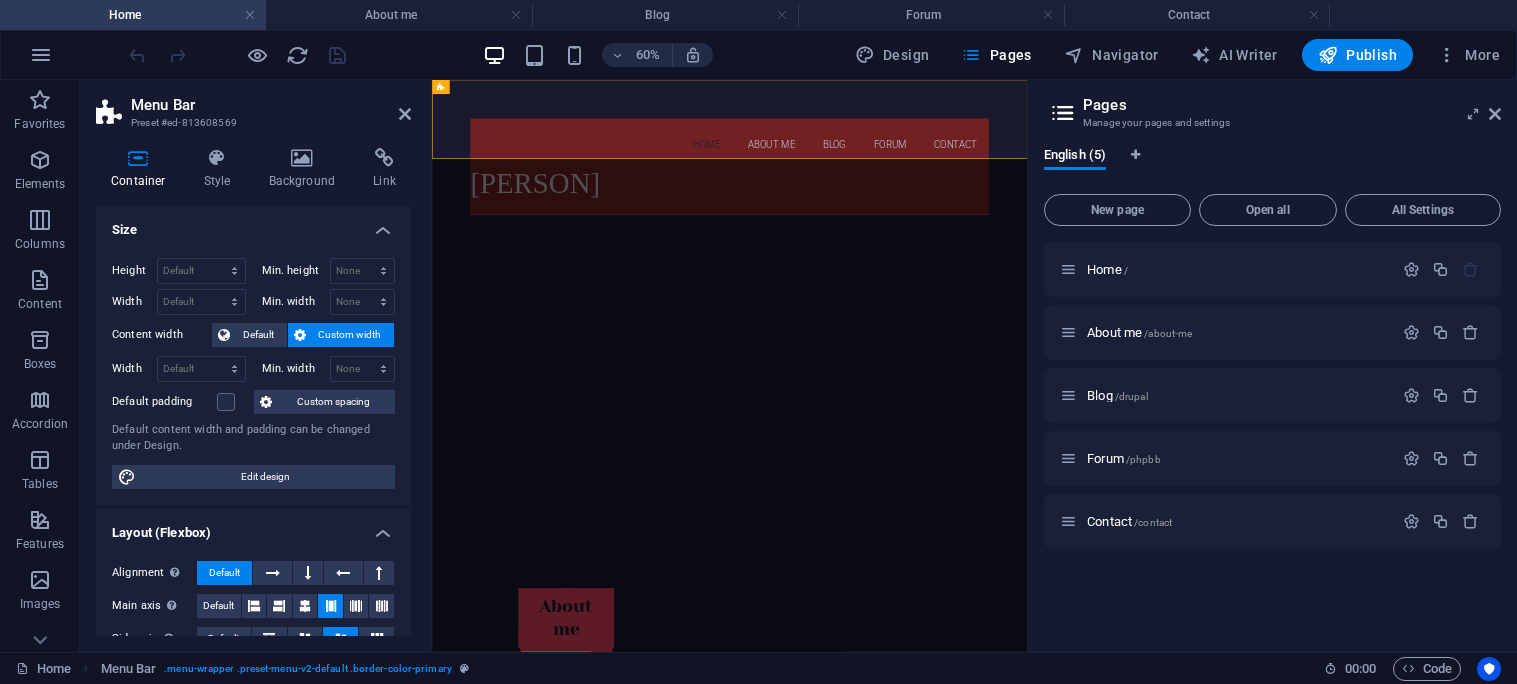 click on "Container Style Background Link Size Height Default px rem % vh vw Min. height None px rem % vh vw Width Default px rem % em vh vw Min. width None px rem % vh vw Content width Default Custom width Width Default px rem % em vh vw Min. width None px rem % vh vw Default padding Custom spacing Default content width and padding can be changed under Design. Edit design Layout (Flexbox) Alignment Determines the flex direction. Default Main axis Determine how elements should behave along the main axis inside this container (justify content). Default Side axis Control the vertical direction of the element inside of the container (align items). Default Wrap Default On Off Fill Controls the distances and direction of elements on the y-axis across several lines (align content). Default Accessibility ARIA helps assistive technologies (like screen readers) to understand the role, state, and behavior of web elements Role The ARIA role defines the purpose of an element.  None Alert Article Banner Comment Fan" at bounding box center (253, 392) 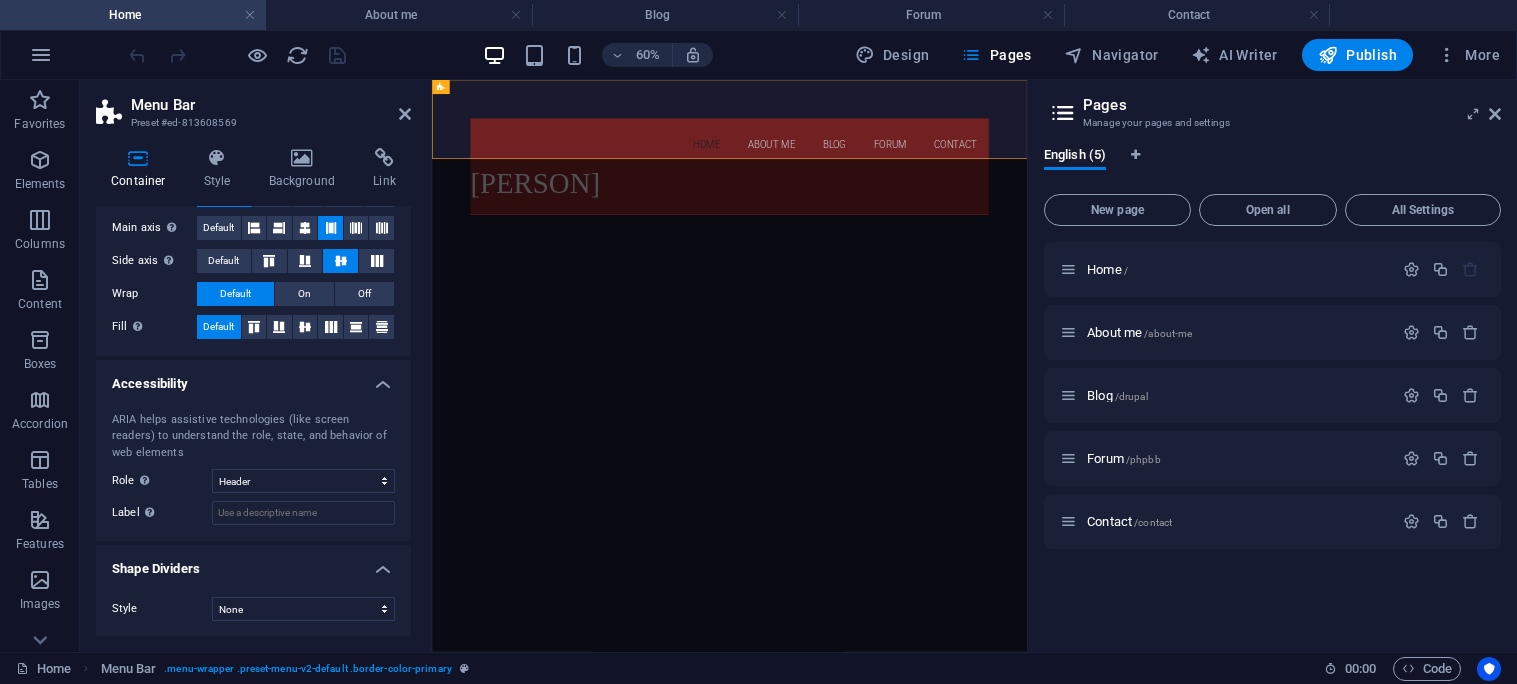 scroll, scrollTop: 0, scrollLeft: 0, axis: both 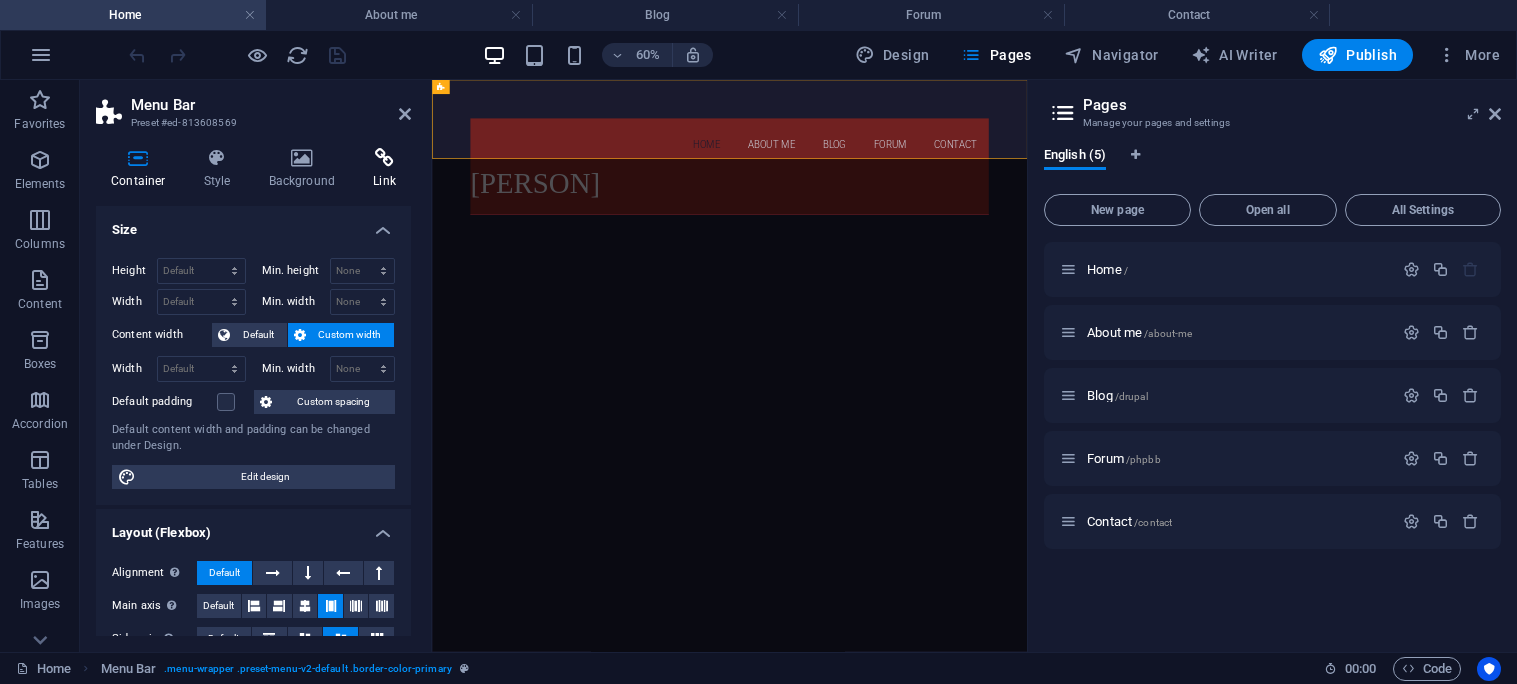 click at bounding box center [384, 158] 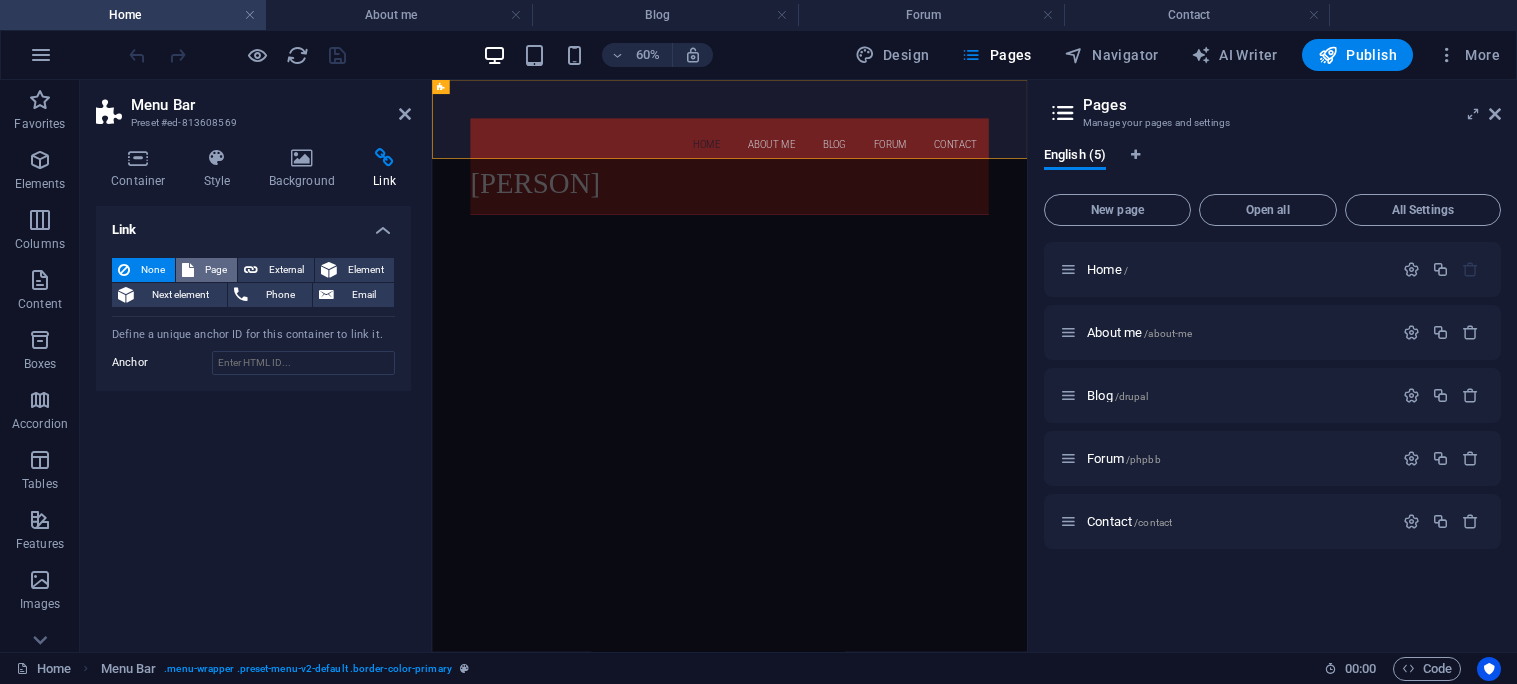 click on "Page" at bounding box center [215, 270] 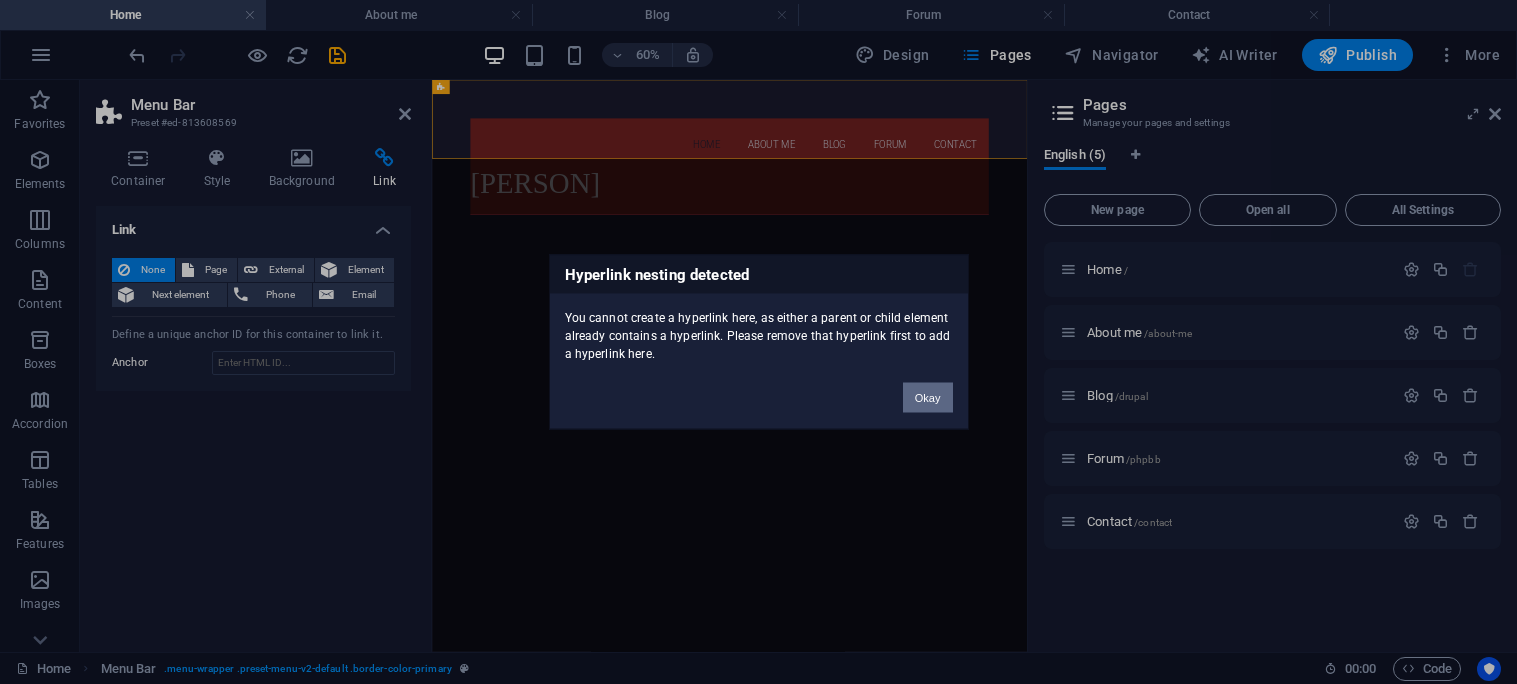 click on "Okay" at bounding box center [928, 398] 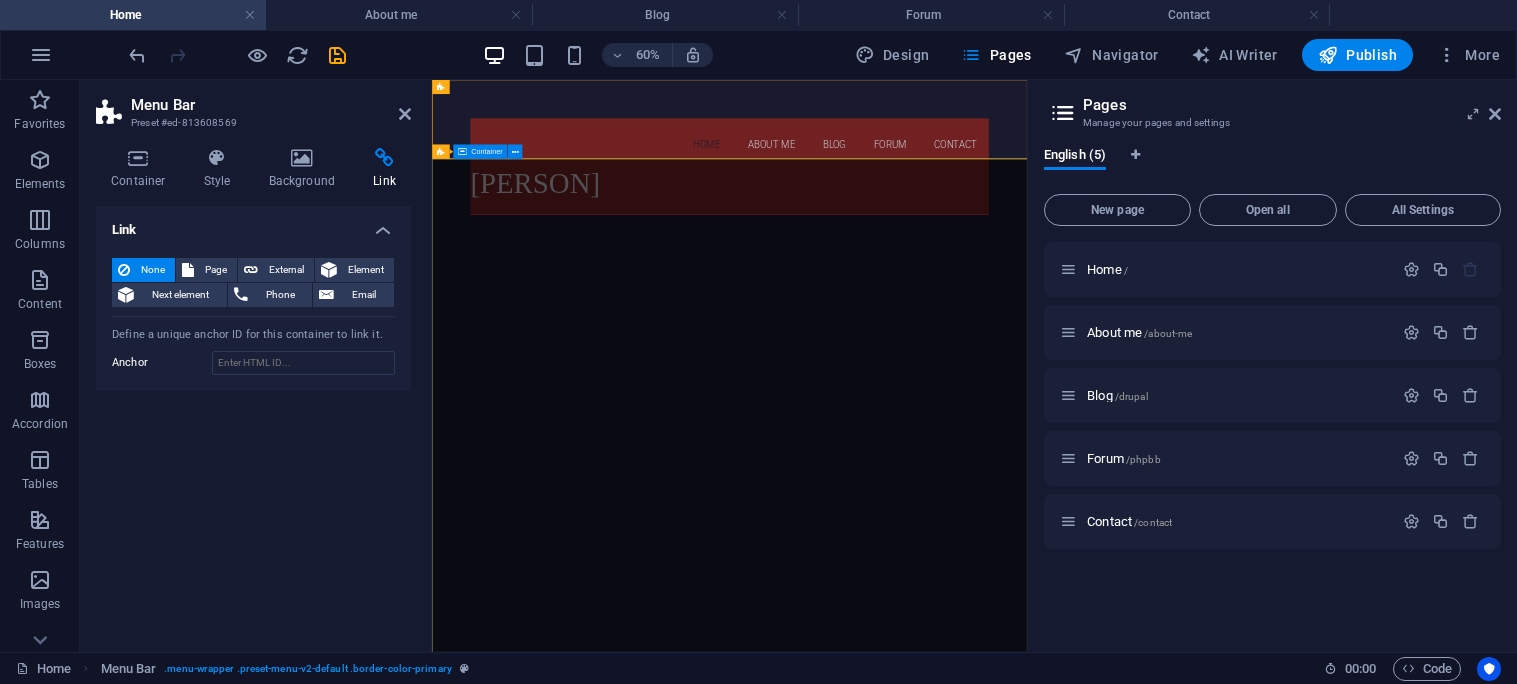 click on "About me News      Forum Contact" at bounding box center [928, 1564] 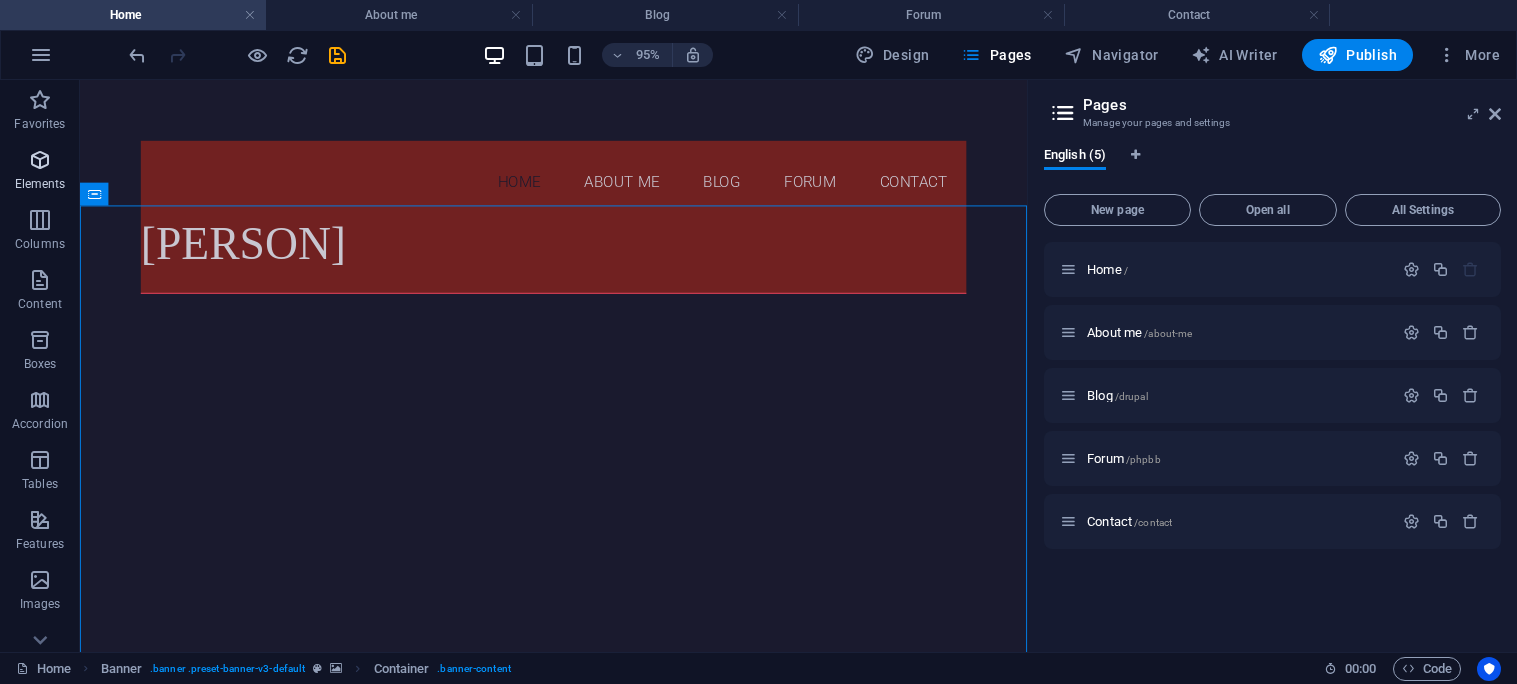 click on "Elements" at bounding box center [40, 184] 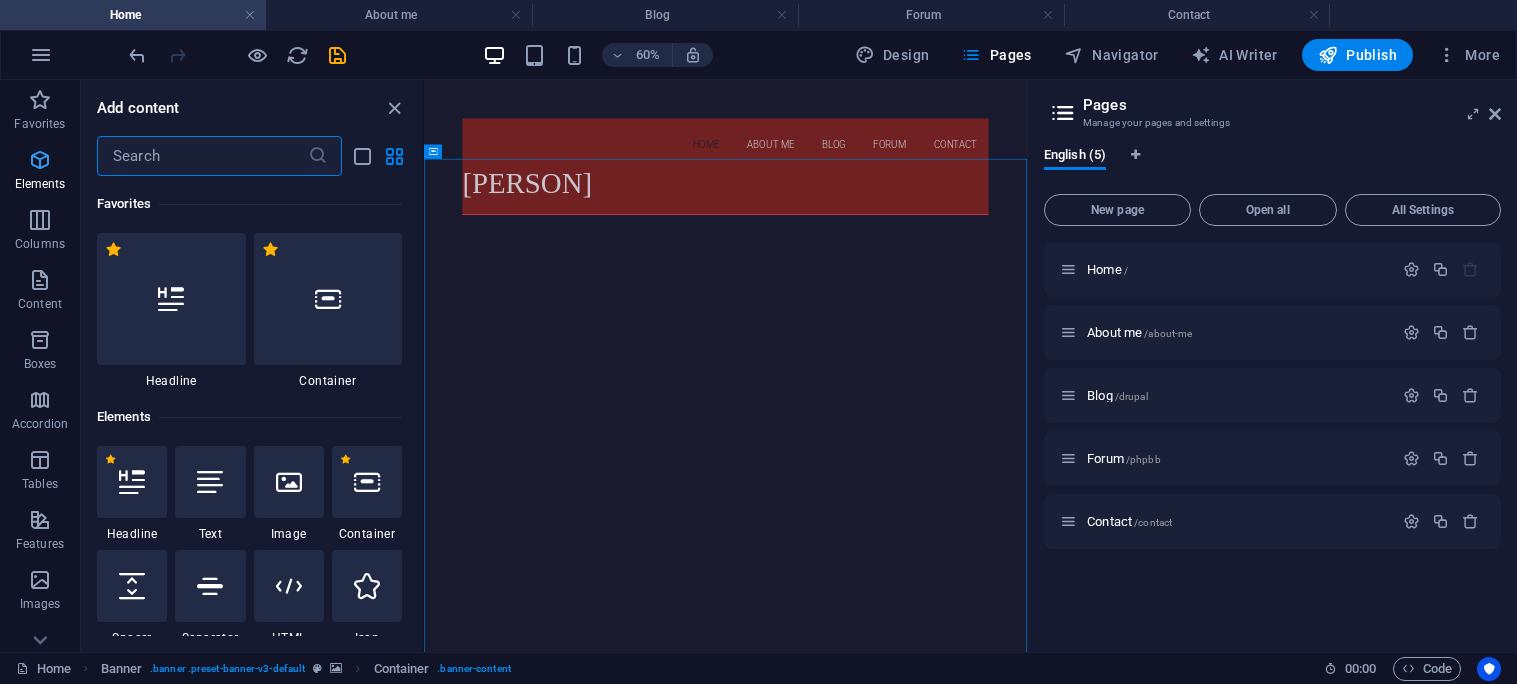 scroll, scrollTop: 213, scrollLeft: 0, axis: vertical 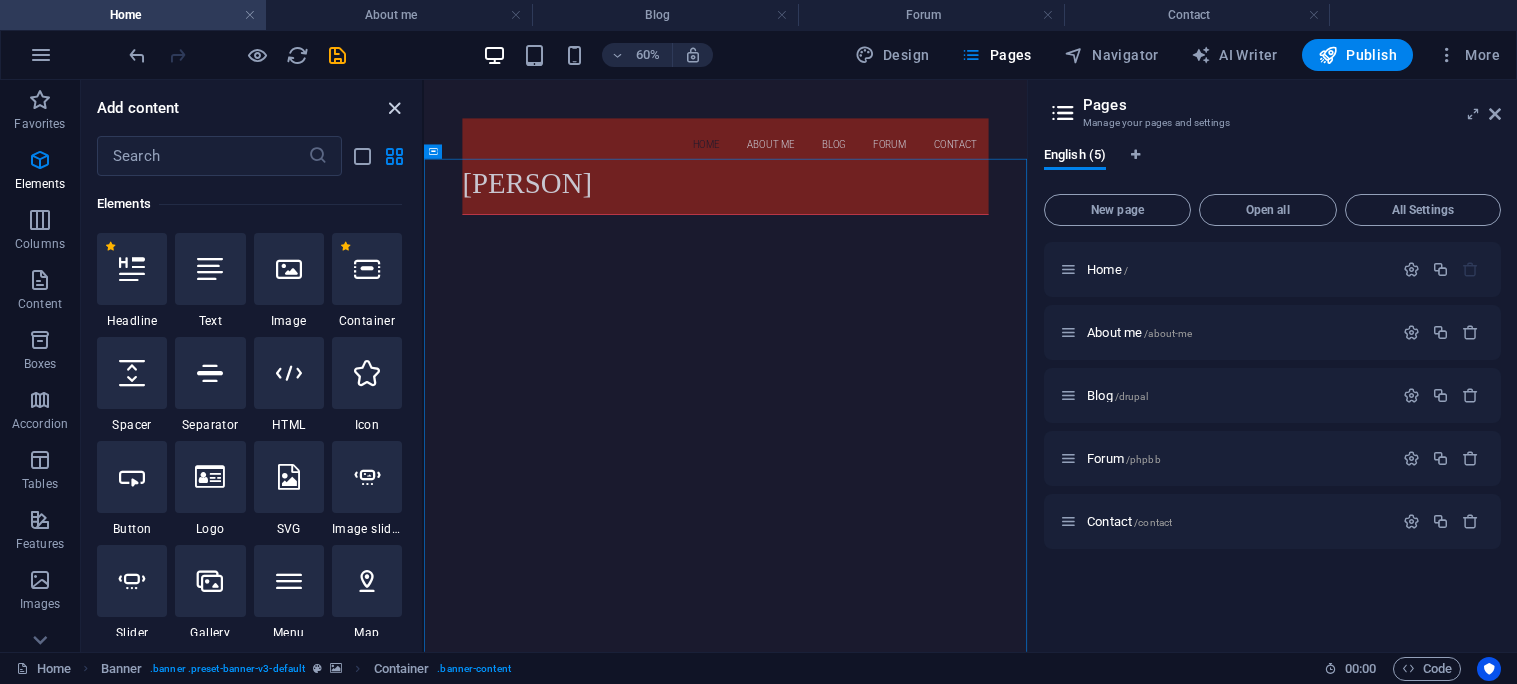 drag, startPoint x: 394, startPoint y: 105, endPoint x: 329, endPoint y: 27, distance: 101.53325 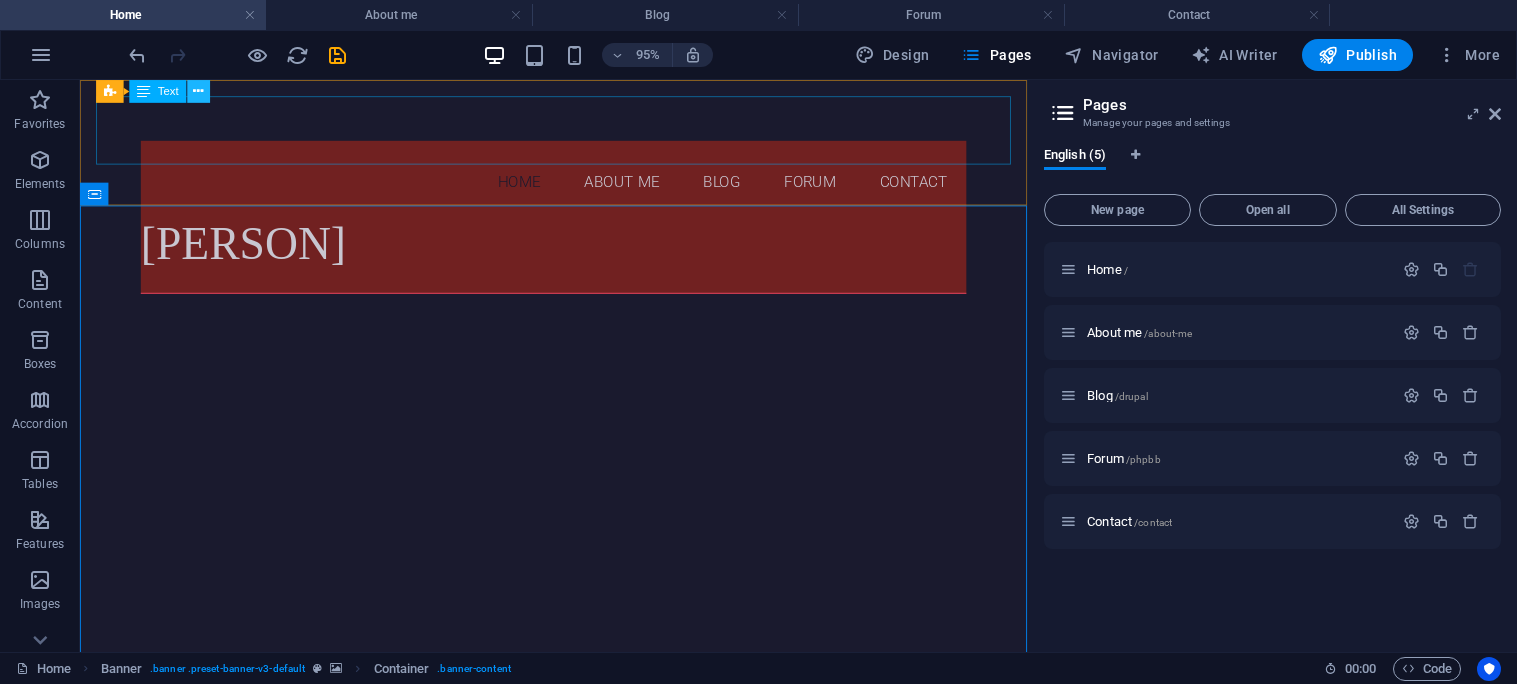 click at bounding box center [199, 91] 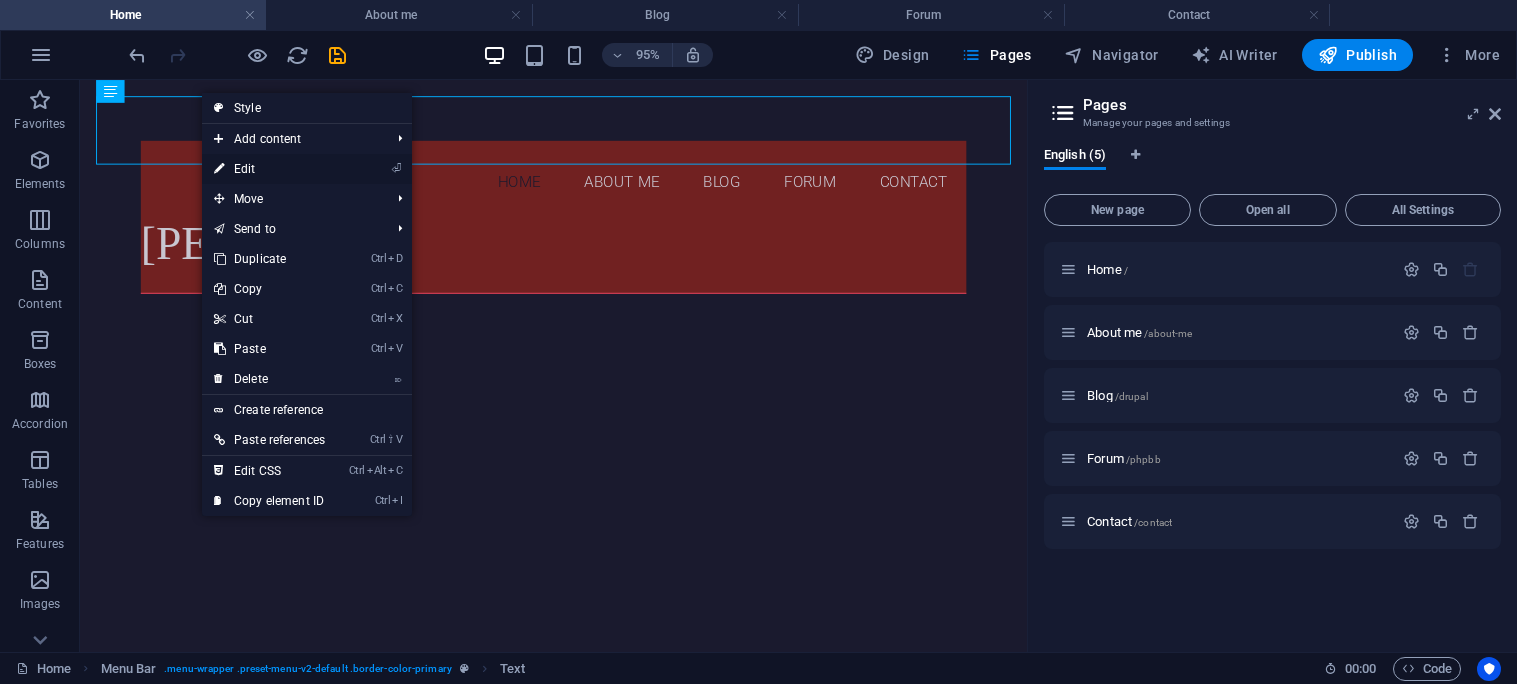 click on "⏎  Edit" at bounding box center (269, 169) 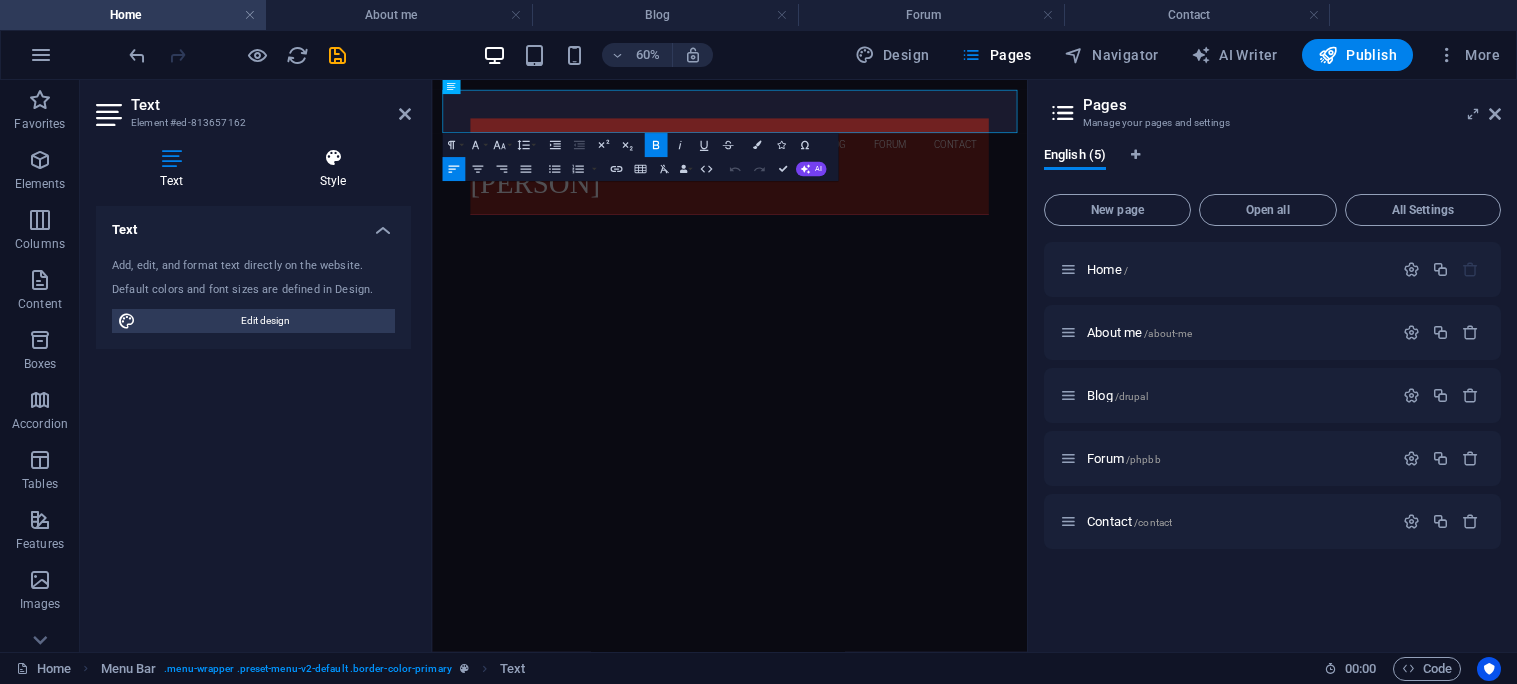 click at bounding box center [333, 158] 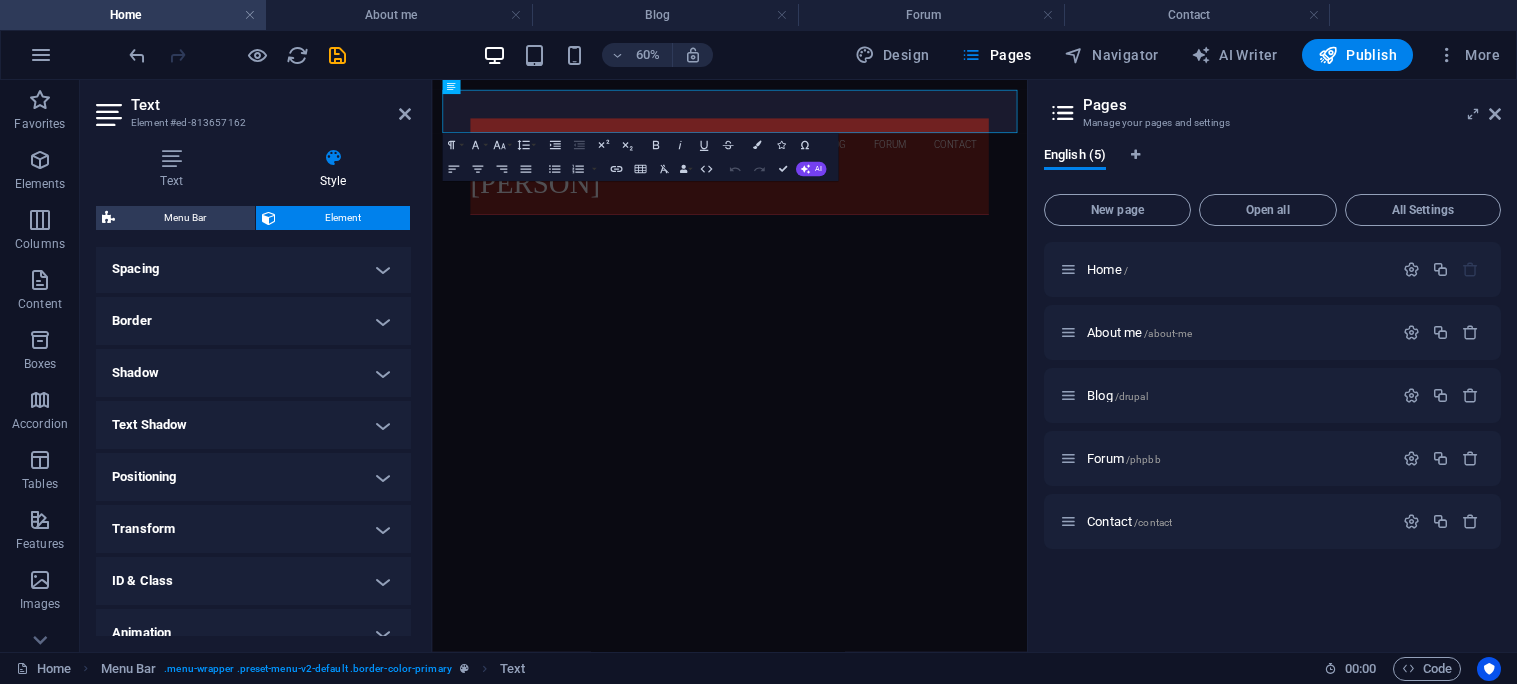 scroll, scrollTop: 385, scrollLeft: 0, axis: vertical 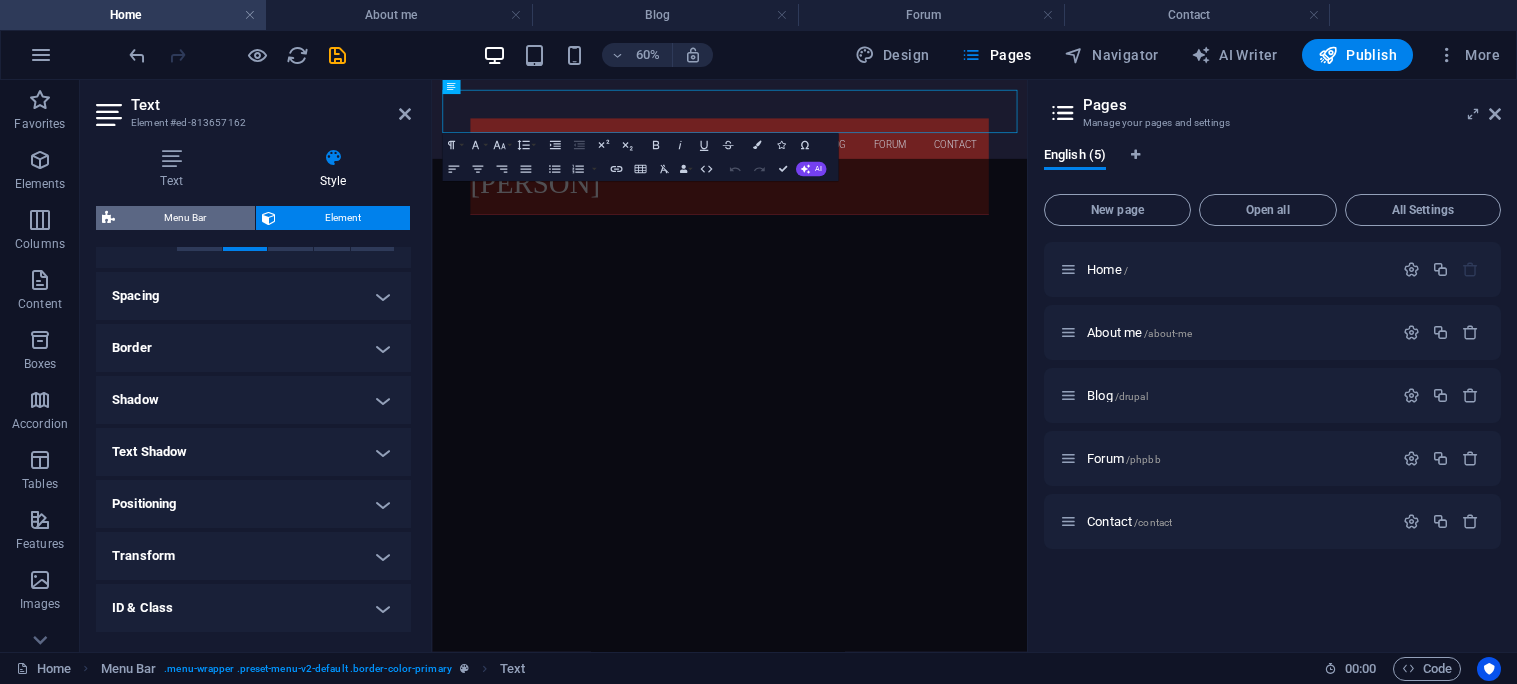 click on "Menu Bar" at bounding box center (185, 218) 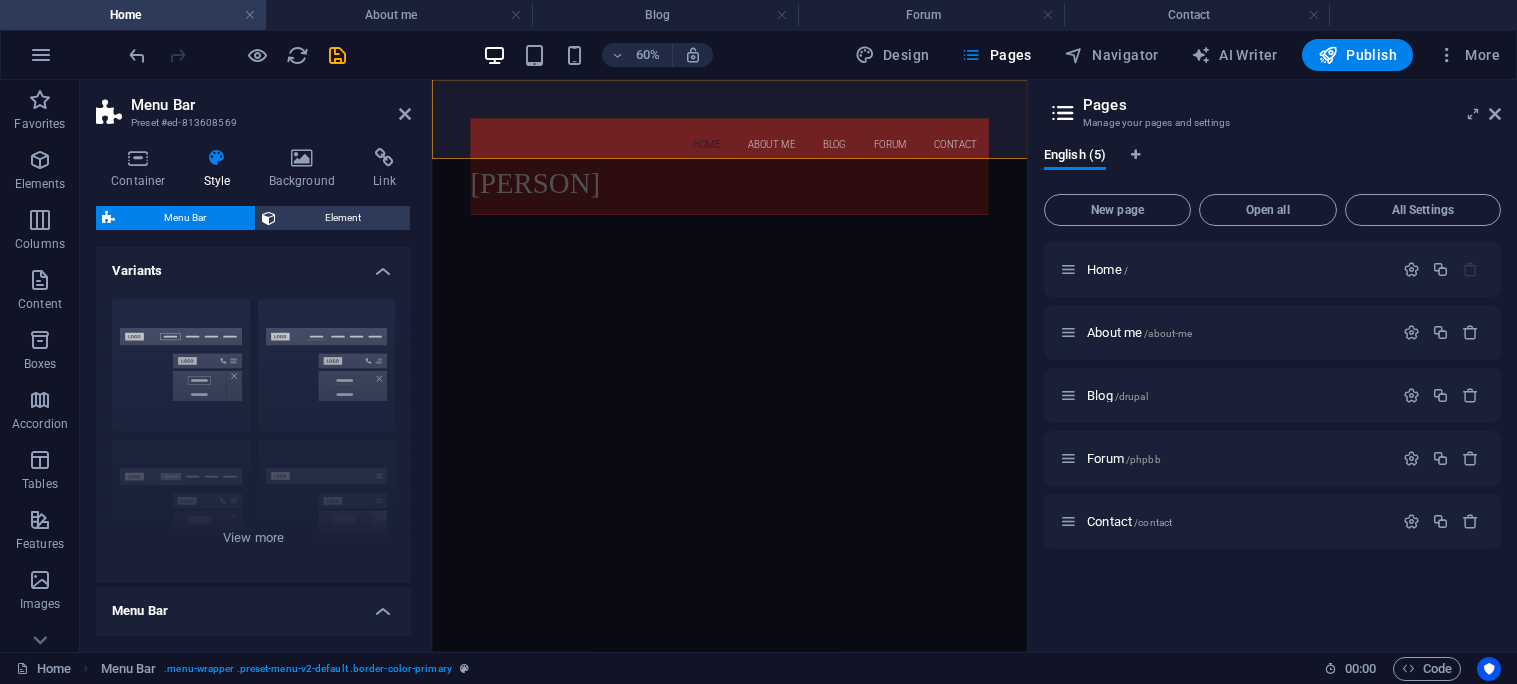 drag, startPoint x: 412, startPoint y: 329, endPoint x: 418, endPoint y: 434, distance: 105.17129 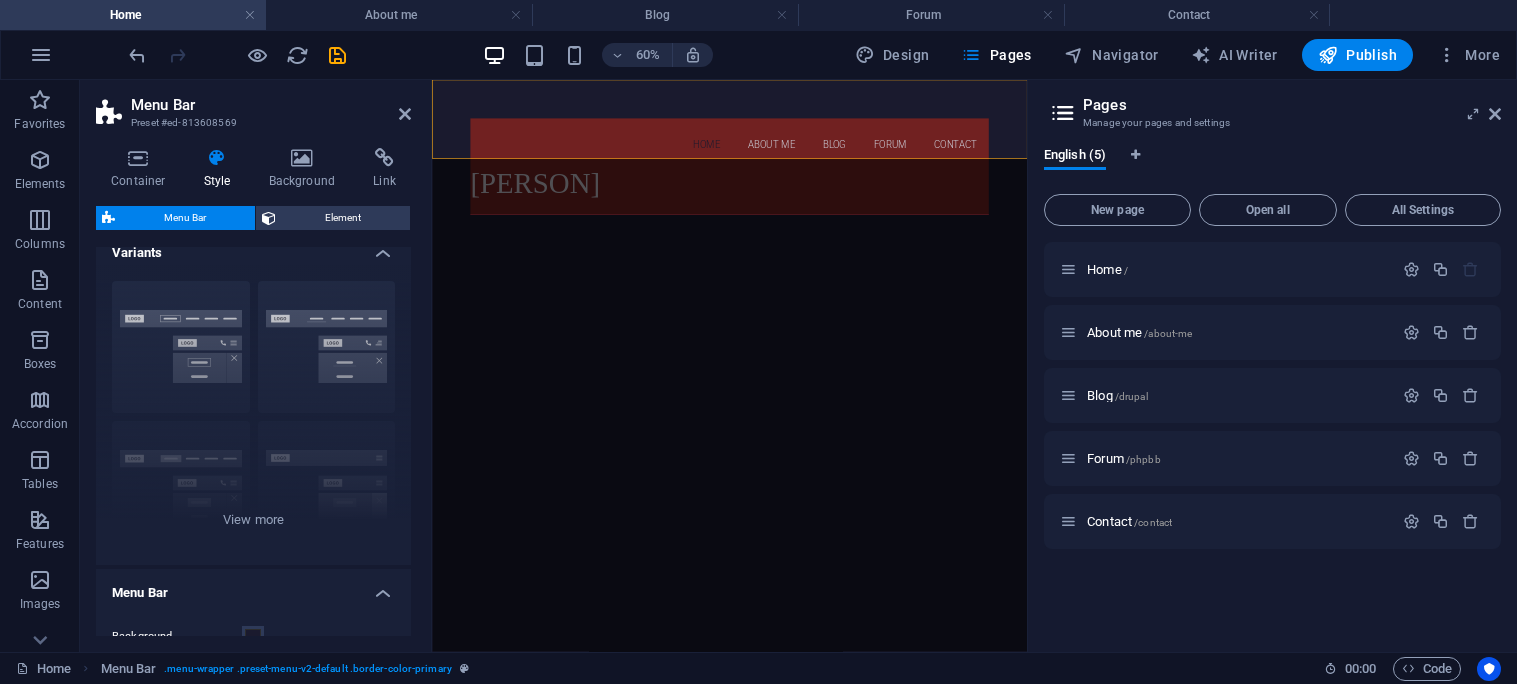 scroll, scrollTop: 0, scrollLeft: 0, axis: both 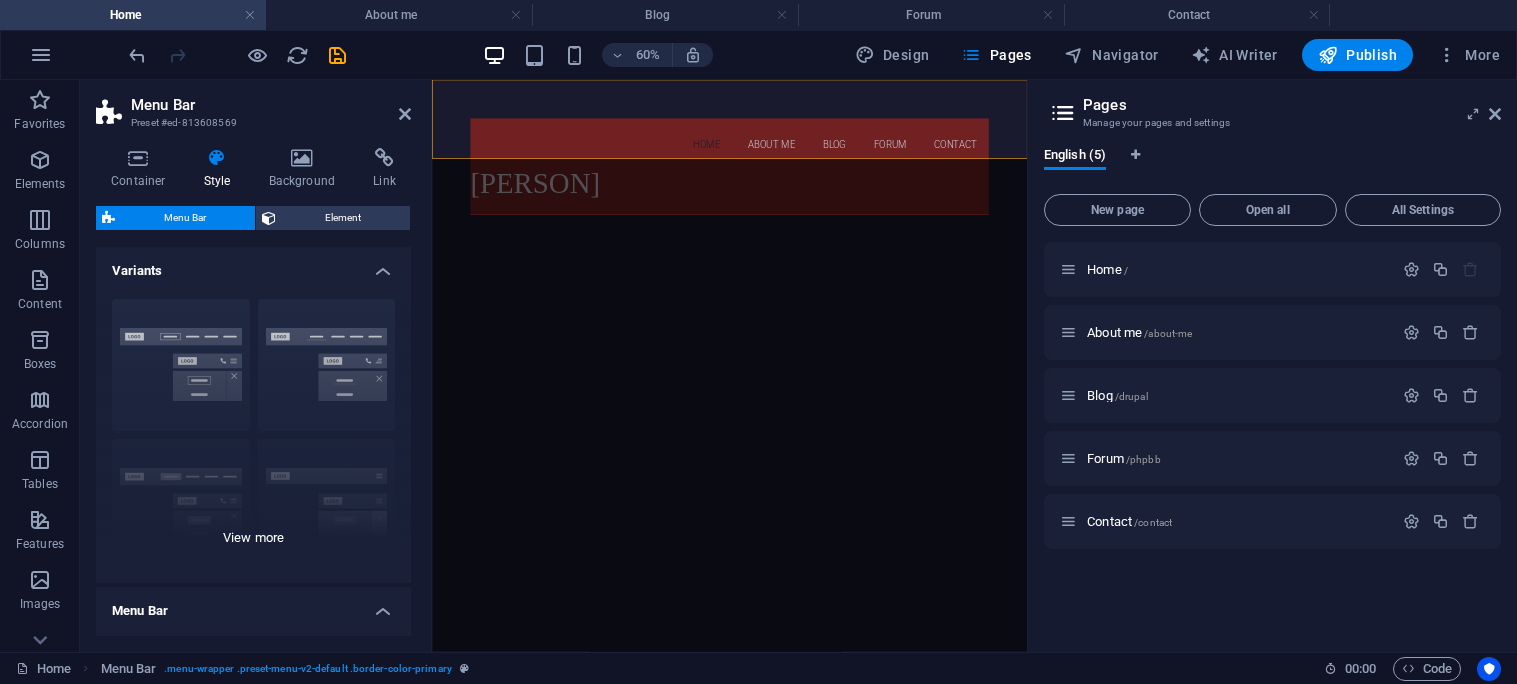 click on "Border Centered Default Fixed Loki Trigger Wide XXL" at bounding box center (253, 433) 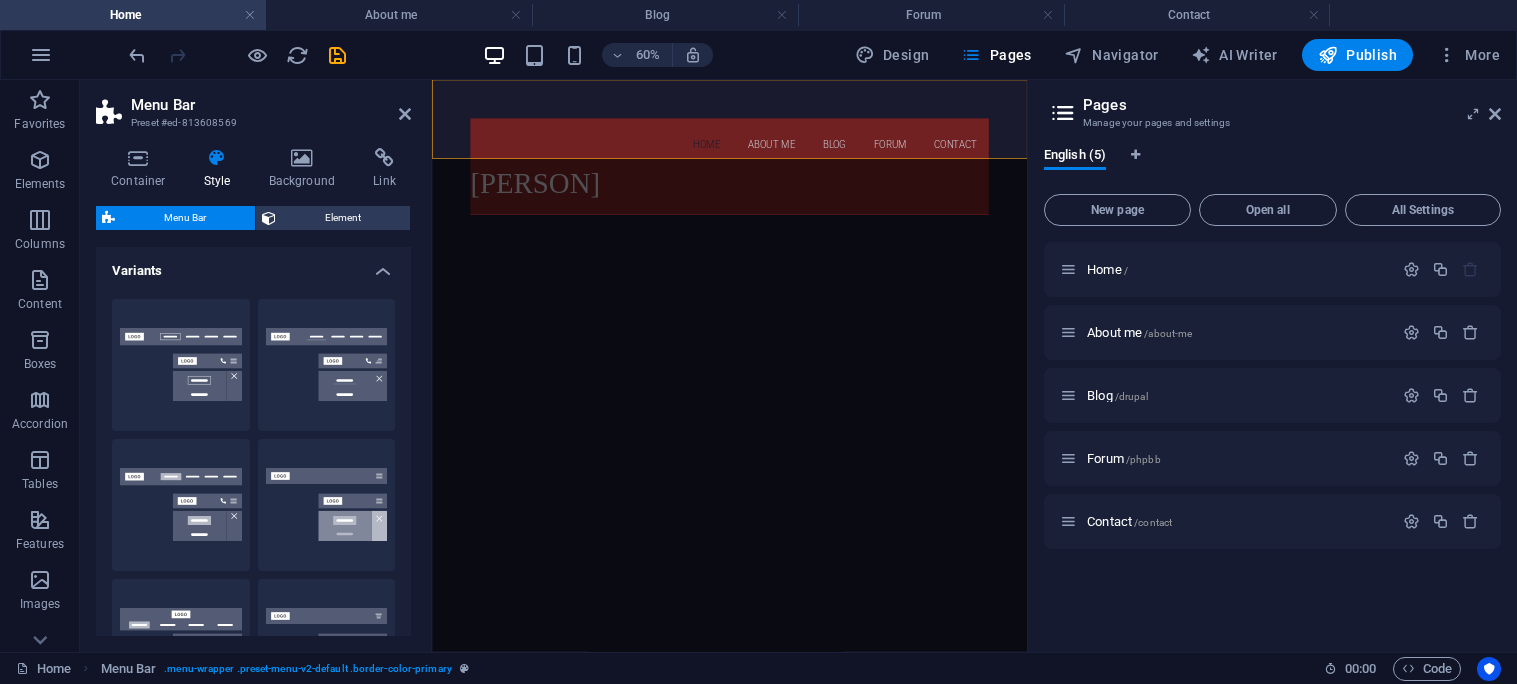 drag, startPoint x: 414, startPoint y: 360, endPoint x: 414, endPoint y: 419, distance: 59 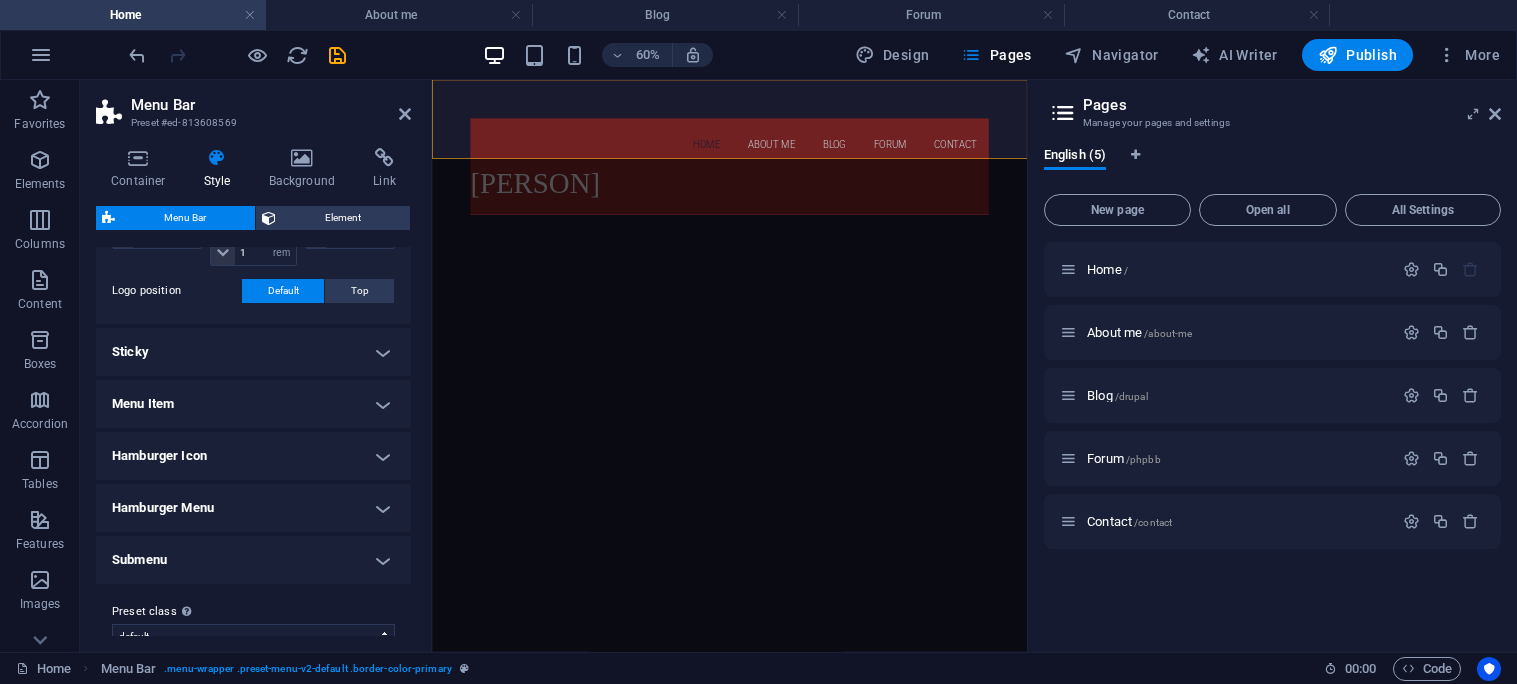 scroll, scrollTop: 851, scrollLeft: 0, axis: vertical 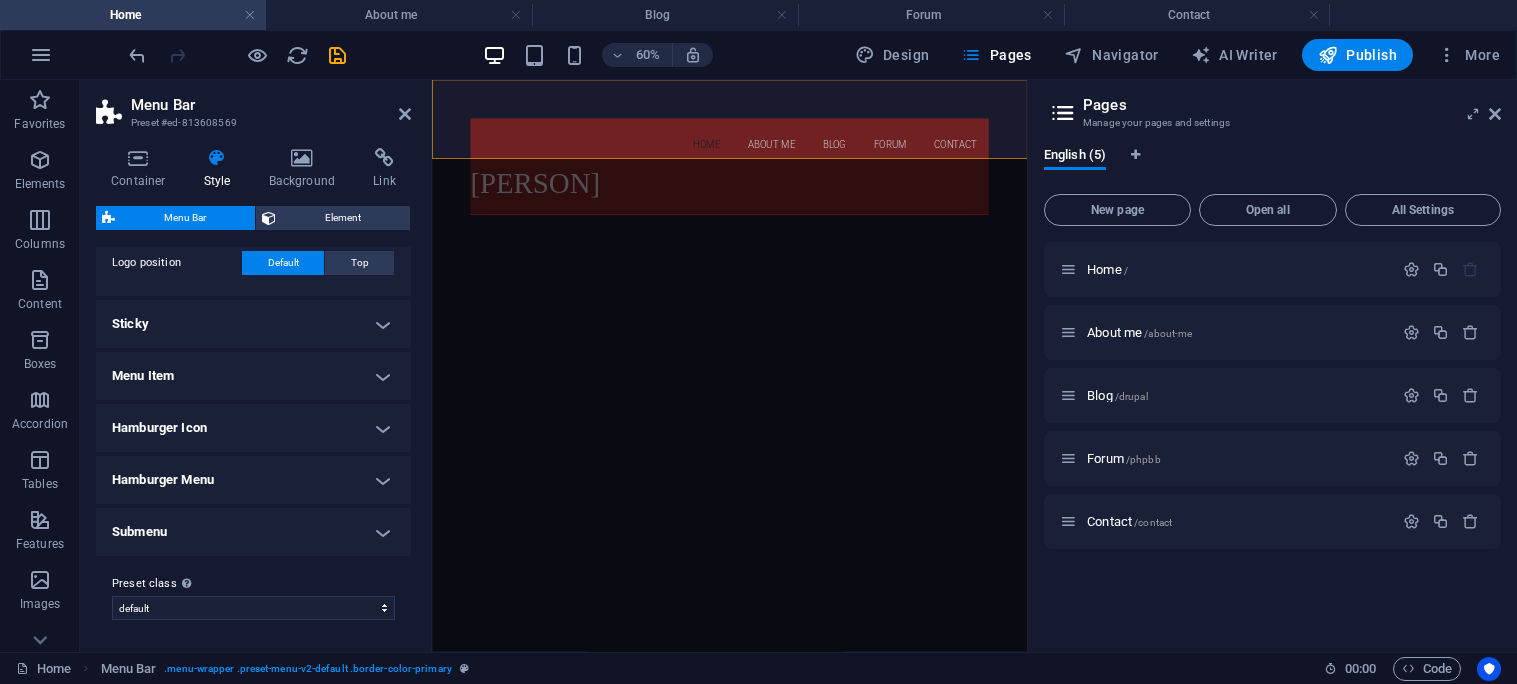 click on "Menu Item" at bounding box center (253, 376) 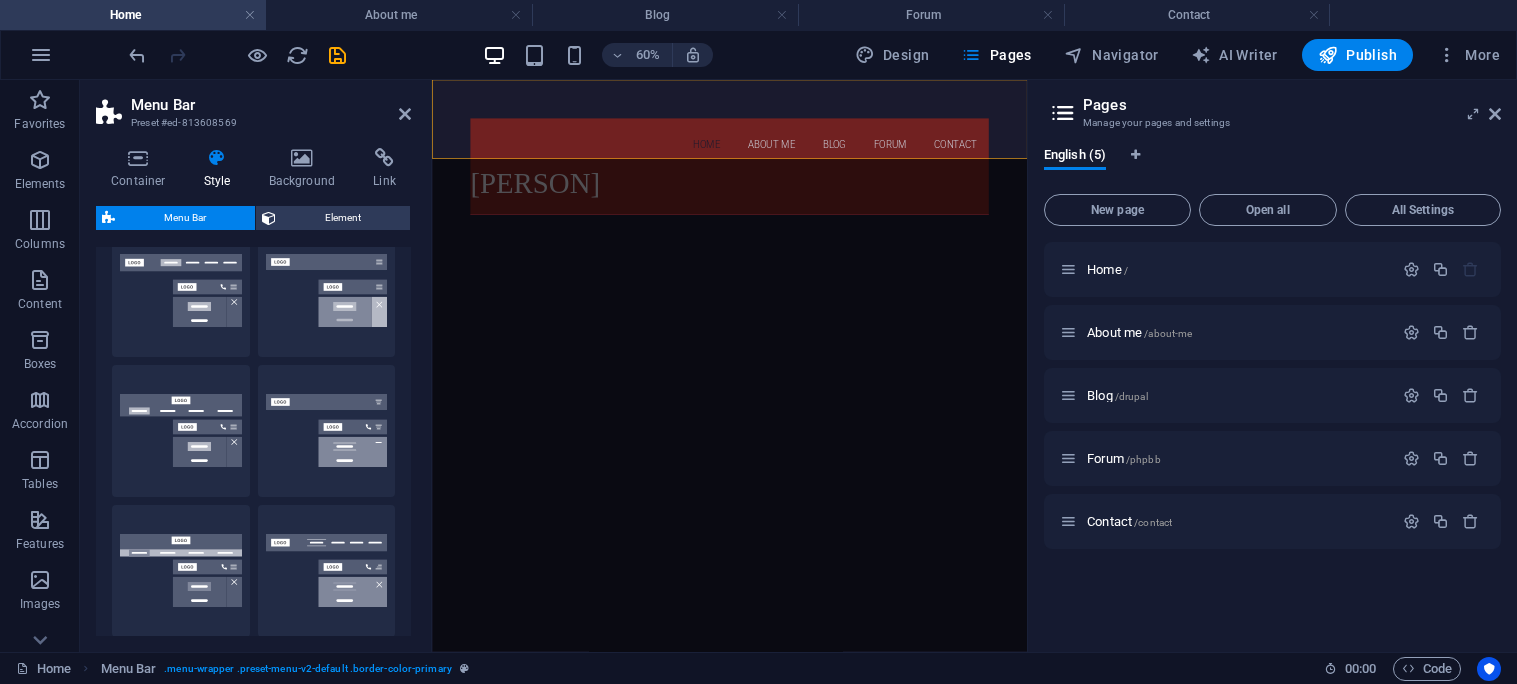 scroll, scrollTop: 207, scrollLeft: 0, axis: vertical 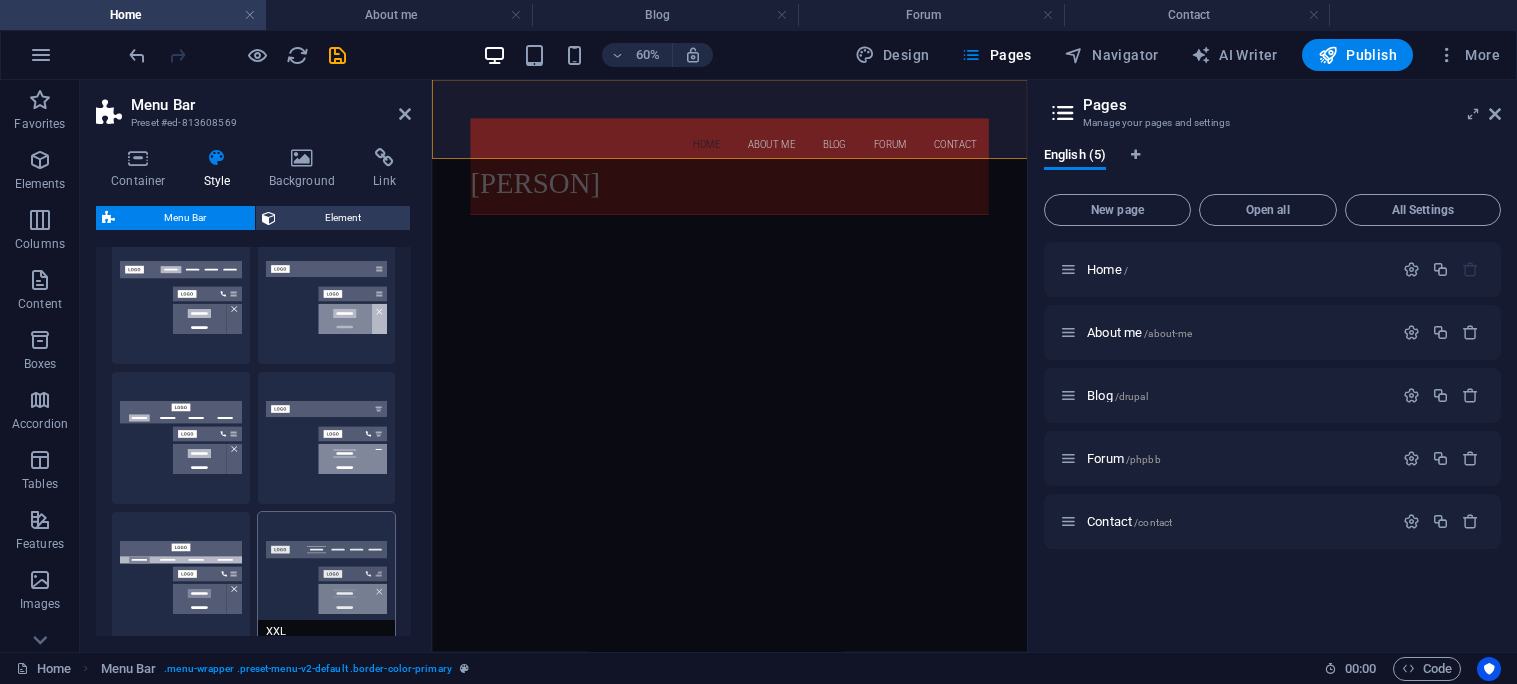 click on "XXL" at bounding box center [327, 578] 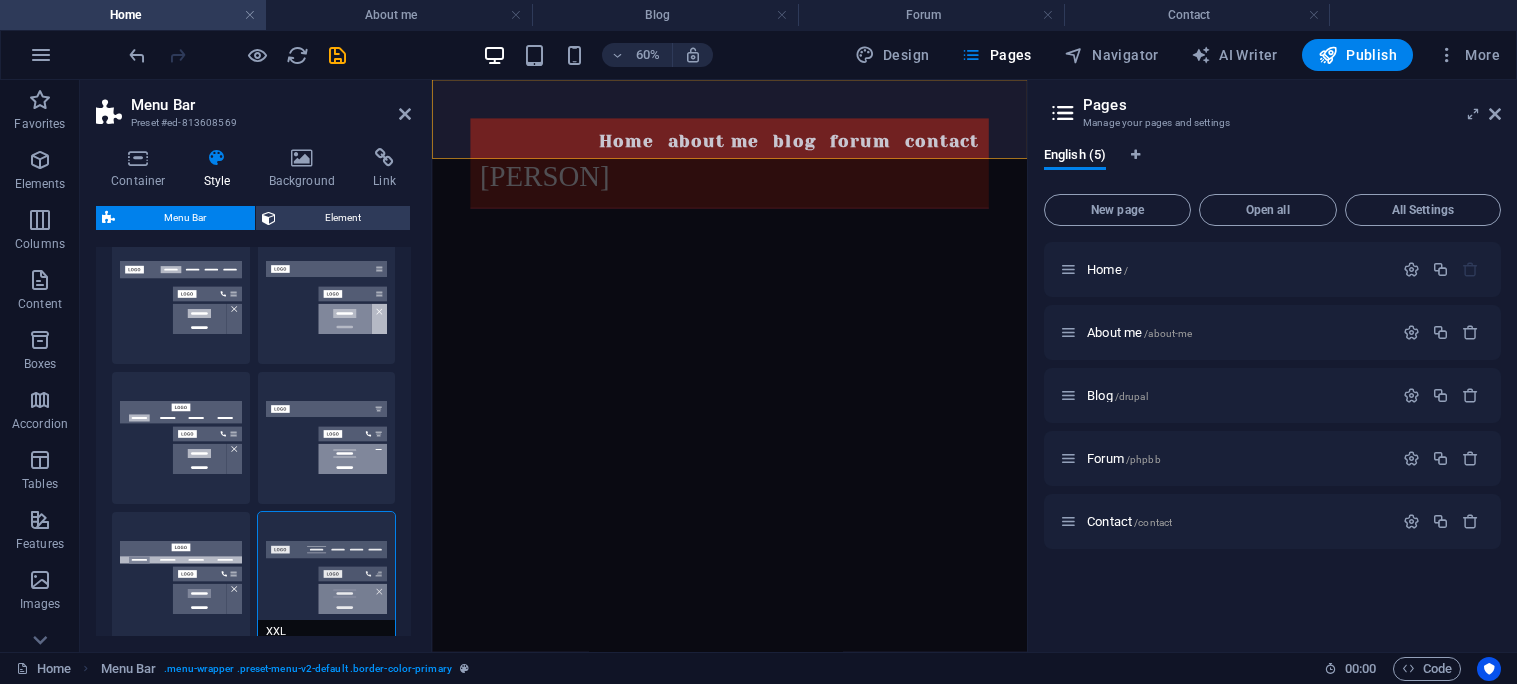 scroll, scrollTop: 105, scrollLeft: 0, axis: vertical 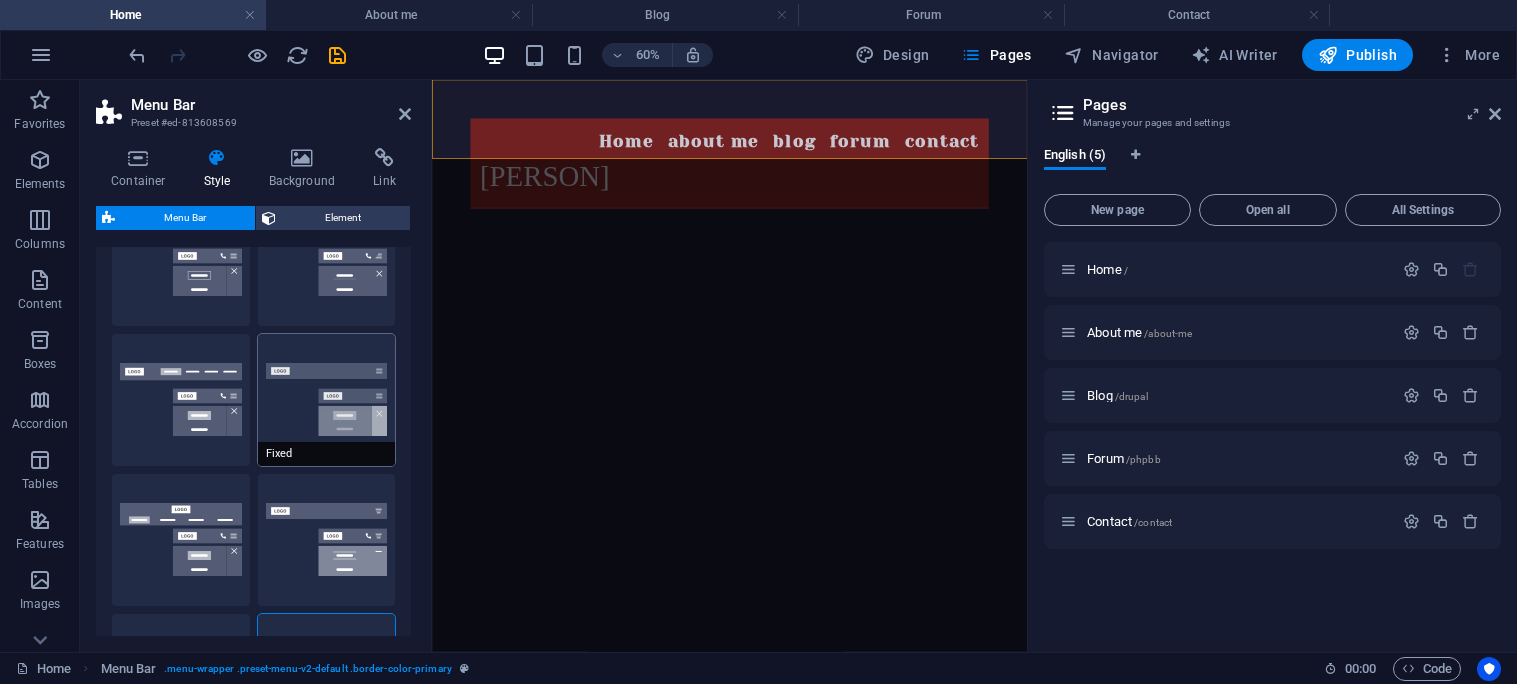 click on "Fixed" at bounding box center (327, 400) 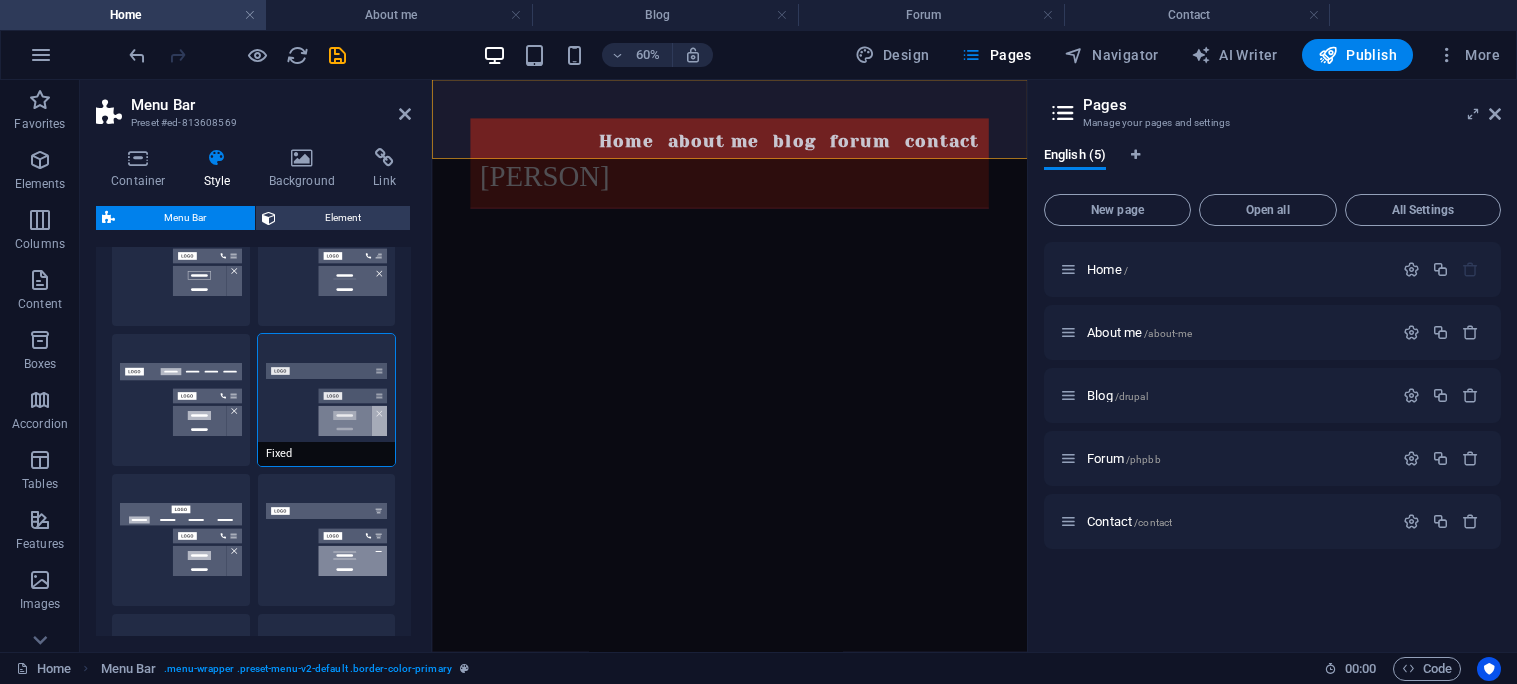 select on "hover_box_bottom" 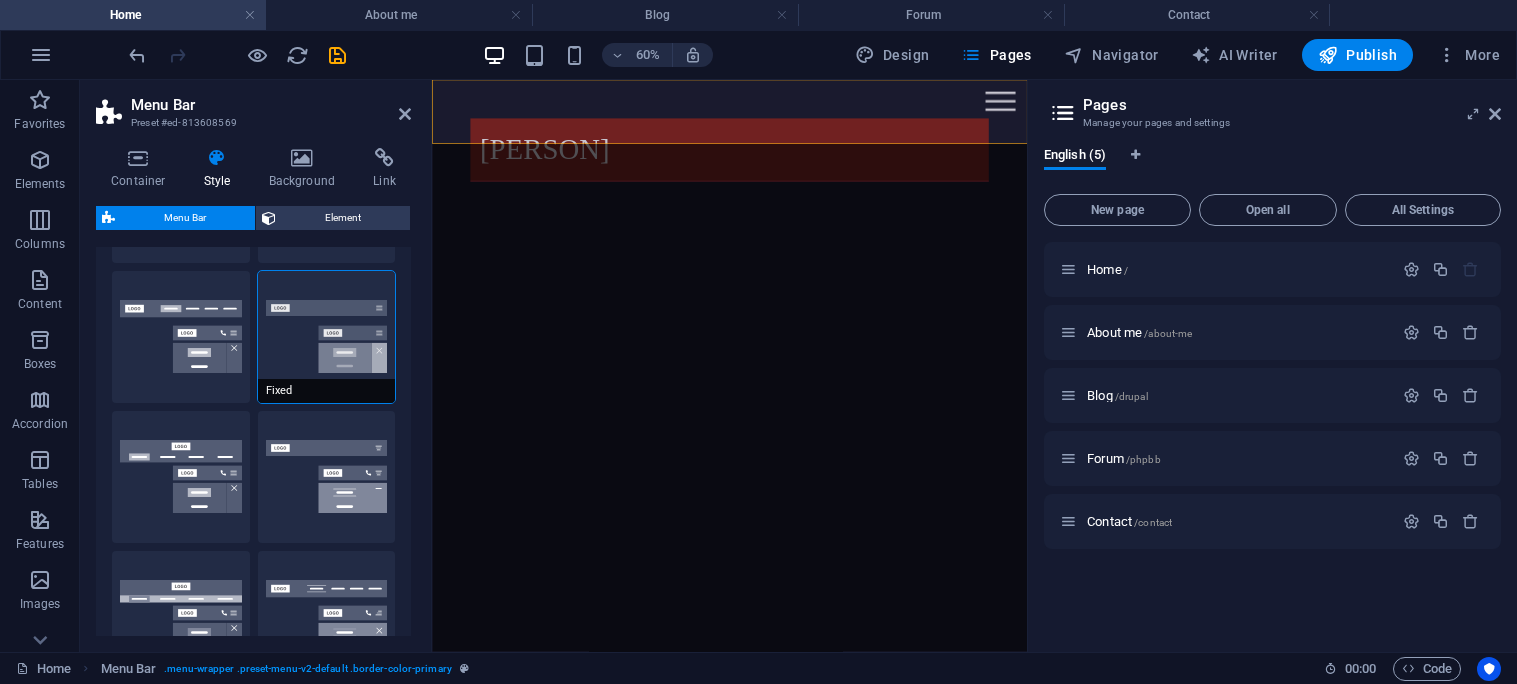 scroll, scrollTop: 0, scrollLeft: 0, axis: both 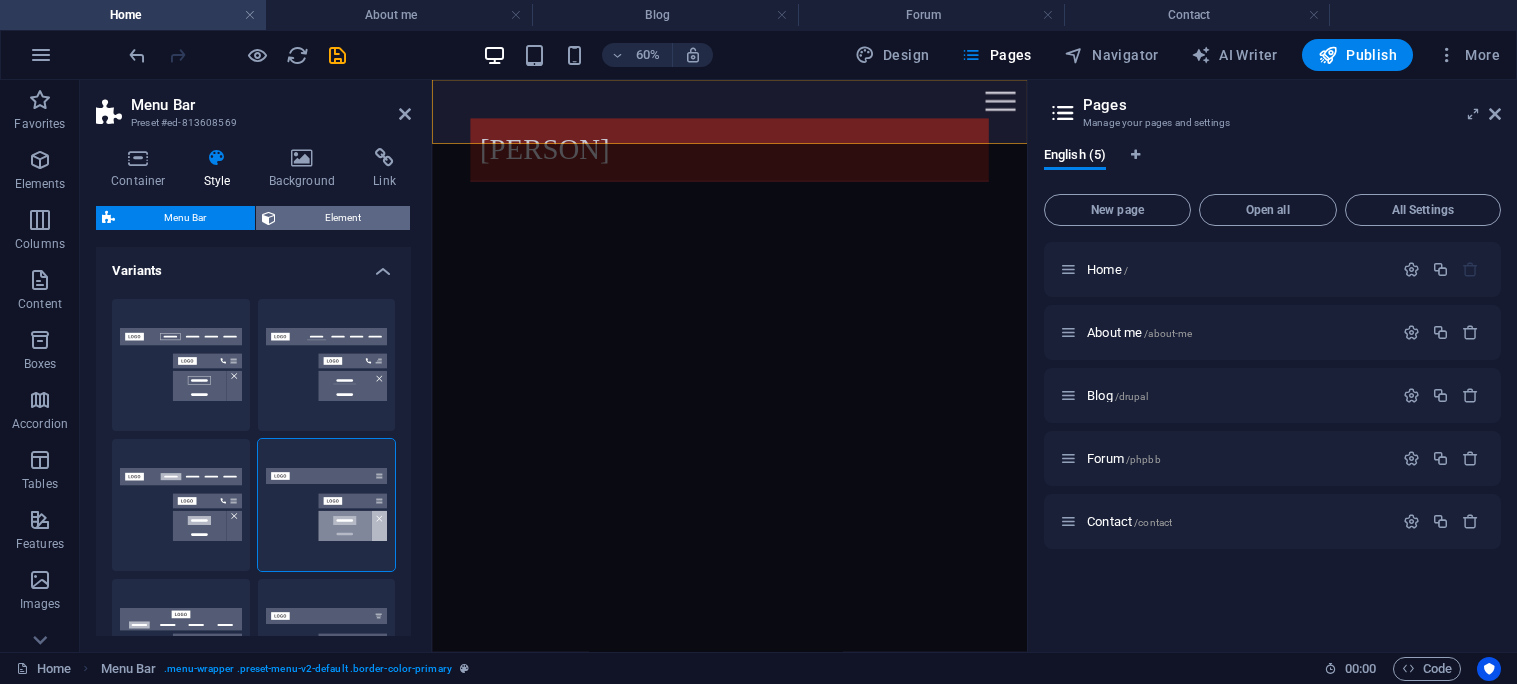 click on "Element" at bounding box center (343, 218) 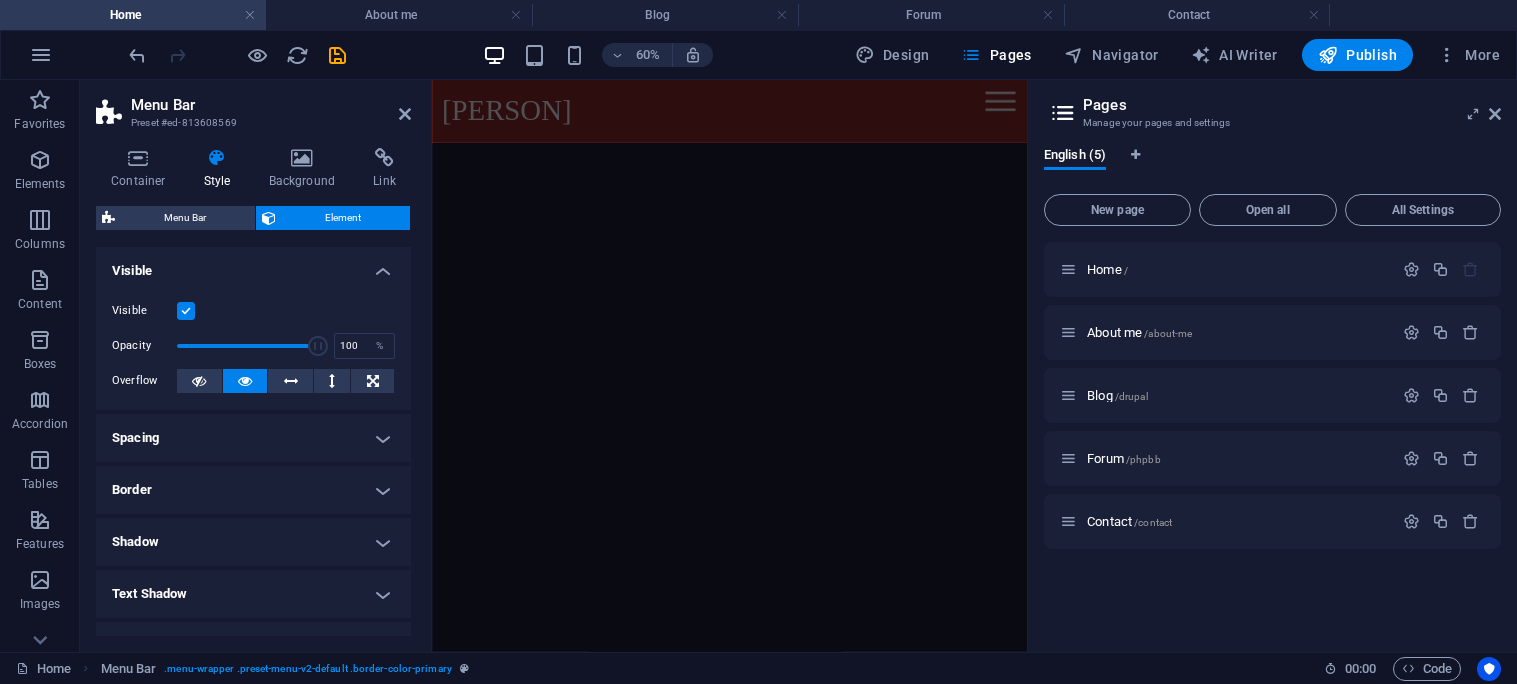 scroll, scrollTop: 315, scrollLeft: 0, axis: vertical 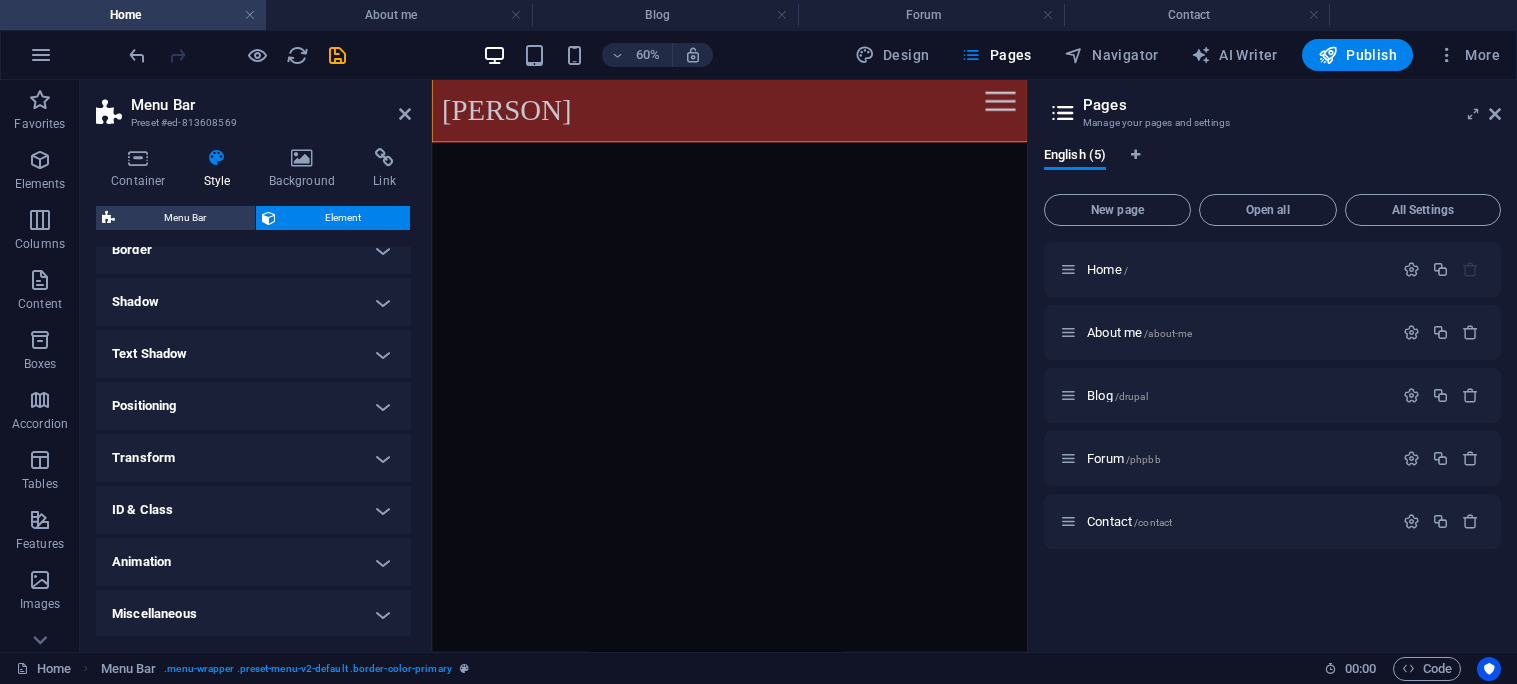 click on "ID & Class" at bounding box center (253, 510) 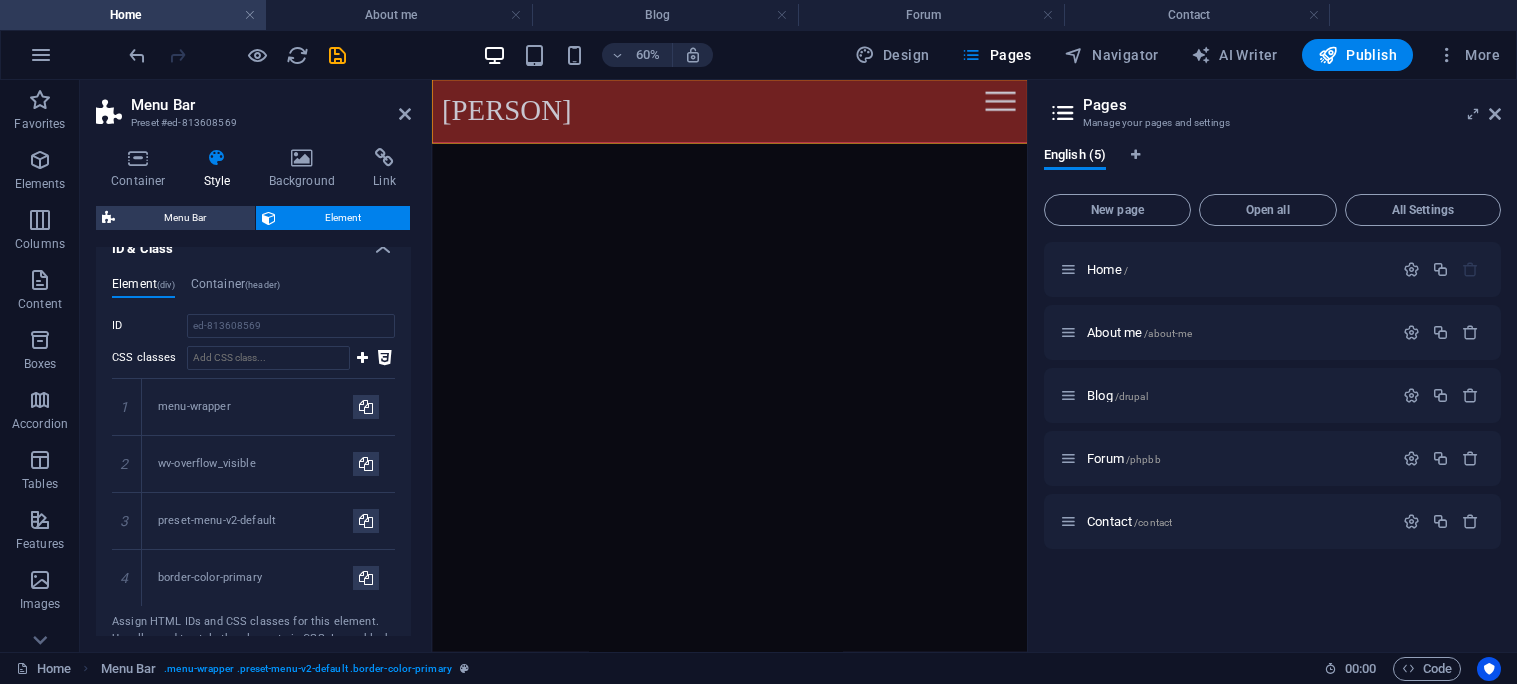scroll, scrollTop: 0, scrollLeft: 0, axis: both 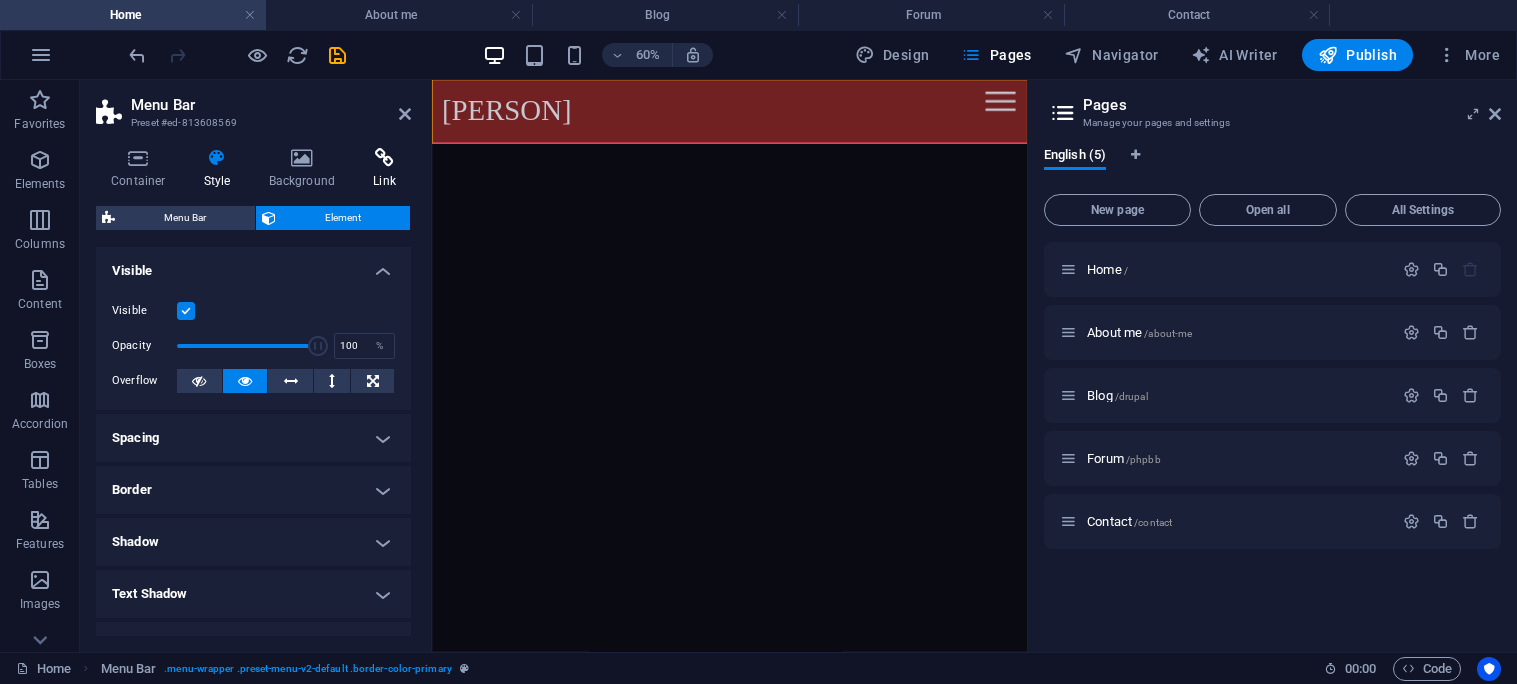 click at bounding box center [384, 158] 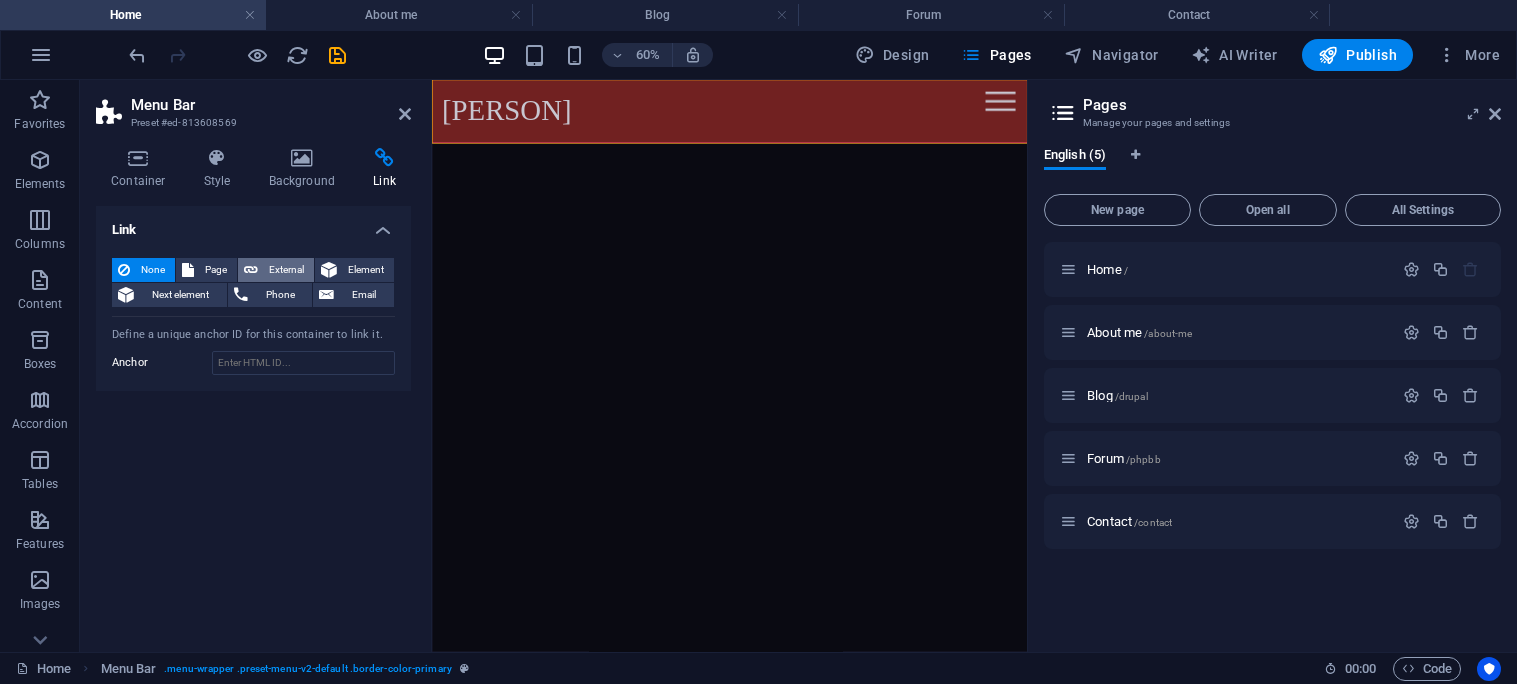 click on "External" at bounding box center (286, 270) 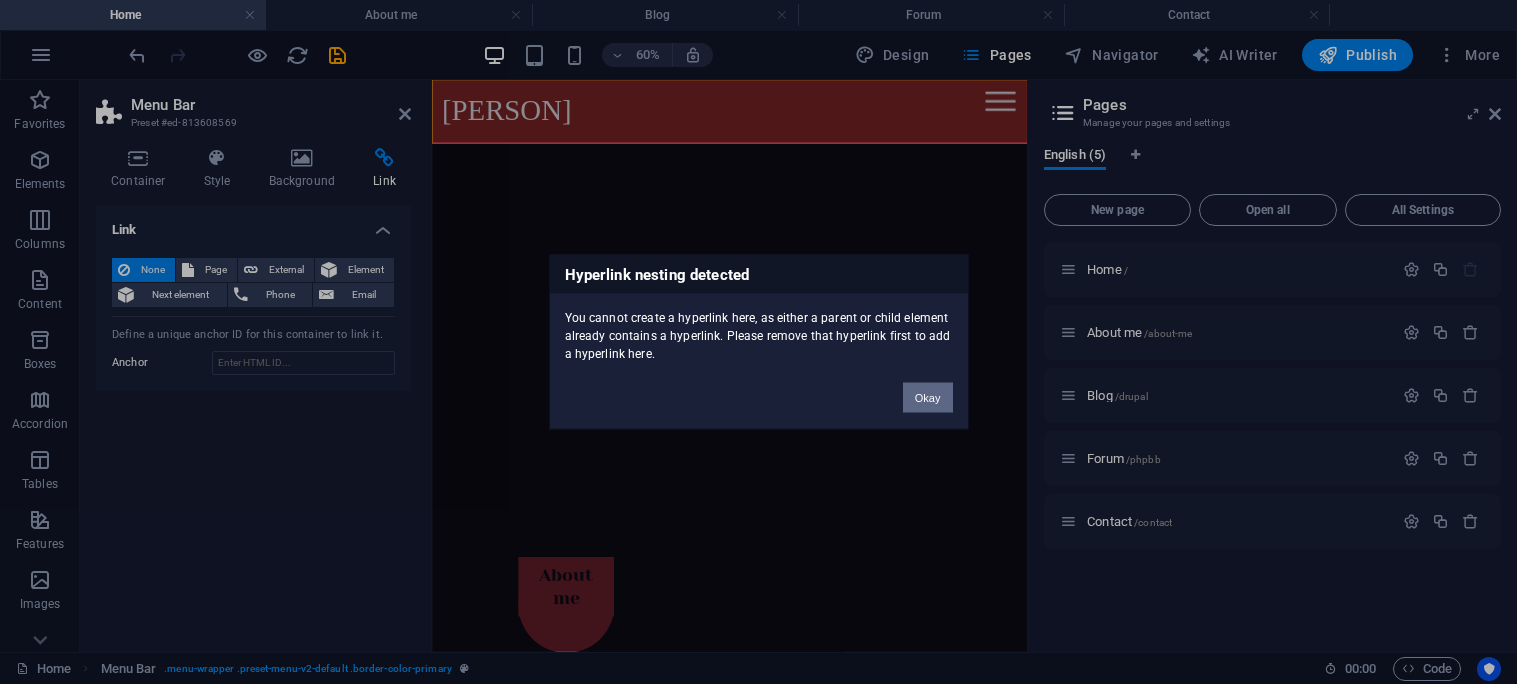 click on "Okay" at bounding box center (928, 398) 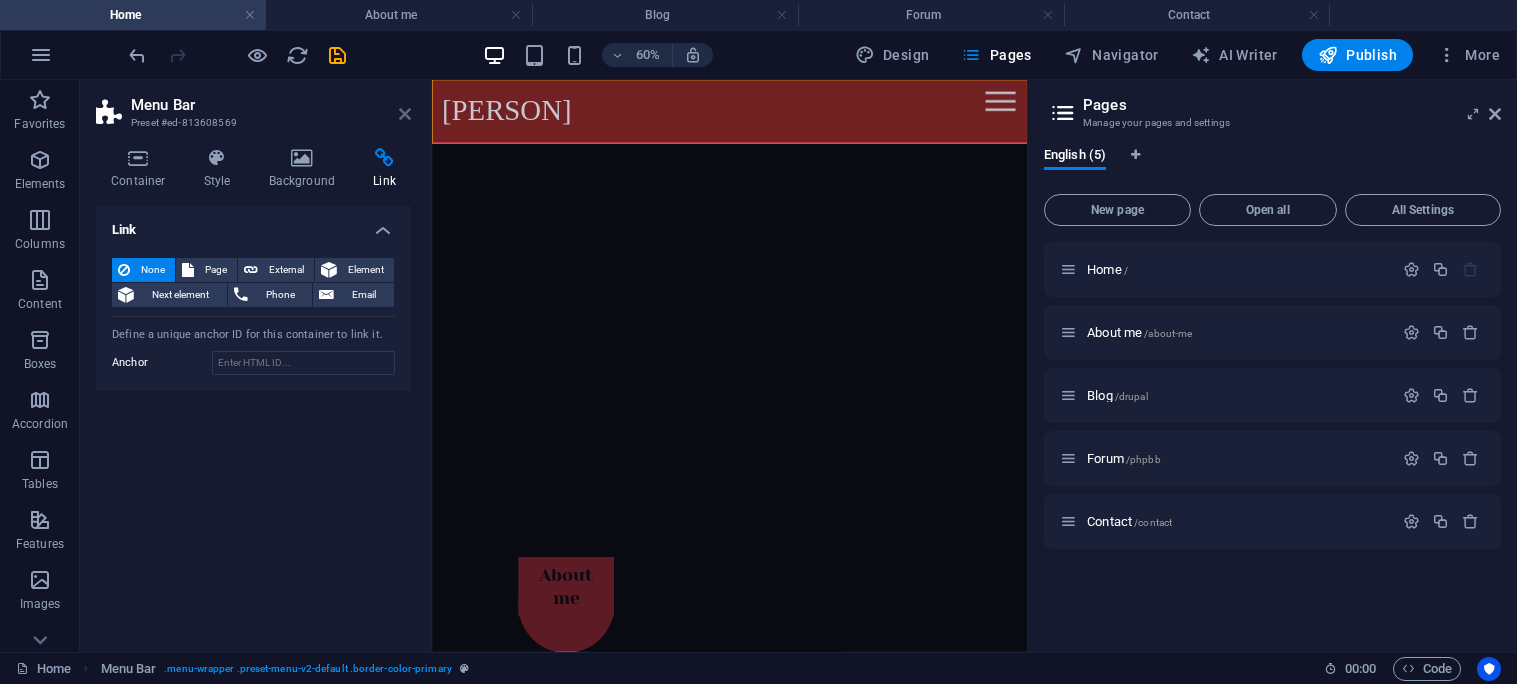 click at bounding box center [405, 114] 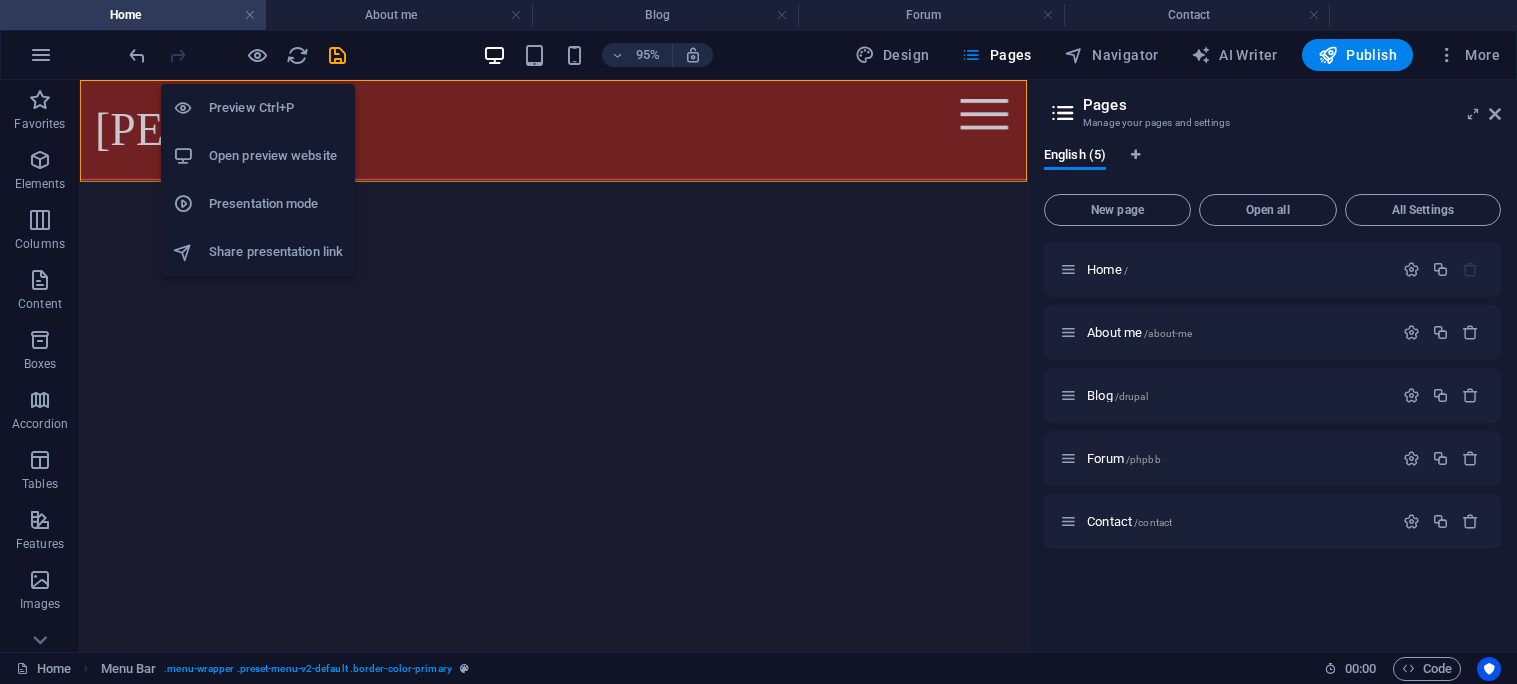 click on "Preview Ctrl+P" at bounding box center (276, 108) 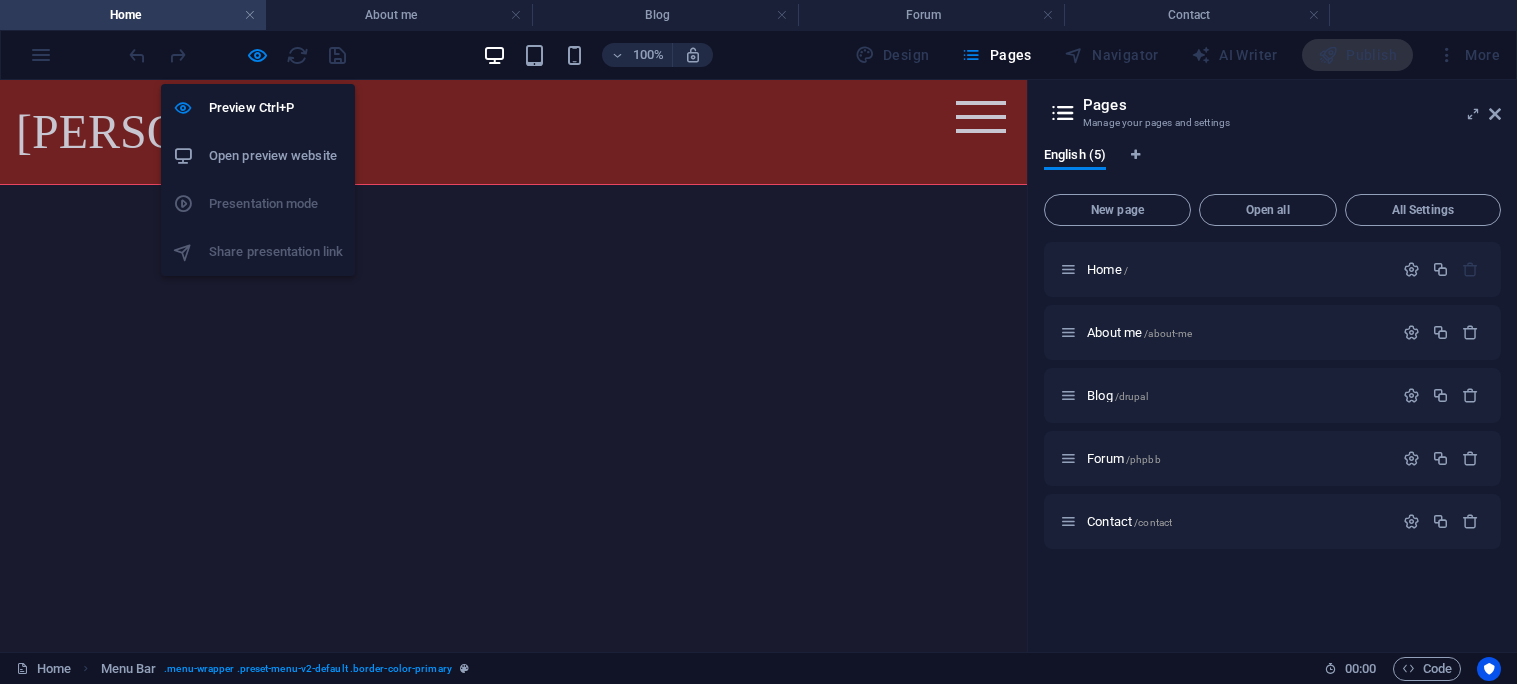 click on "Open preview website" at bounding box center (276, 156) 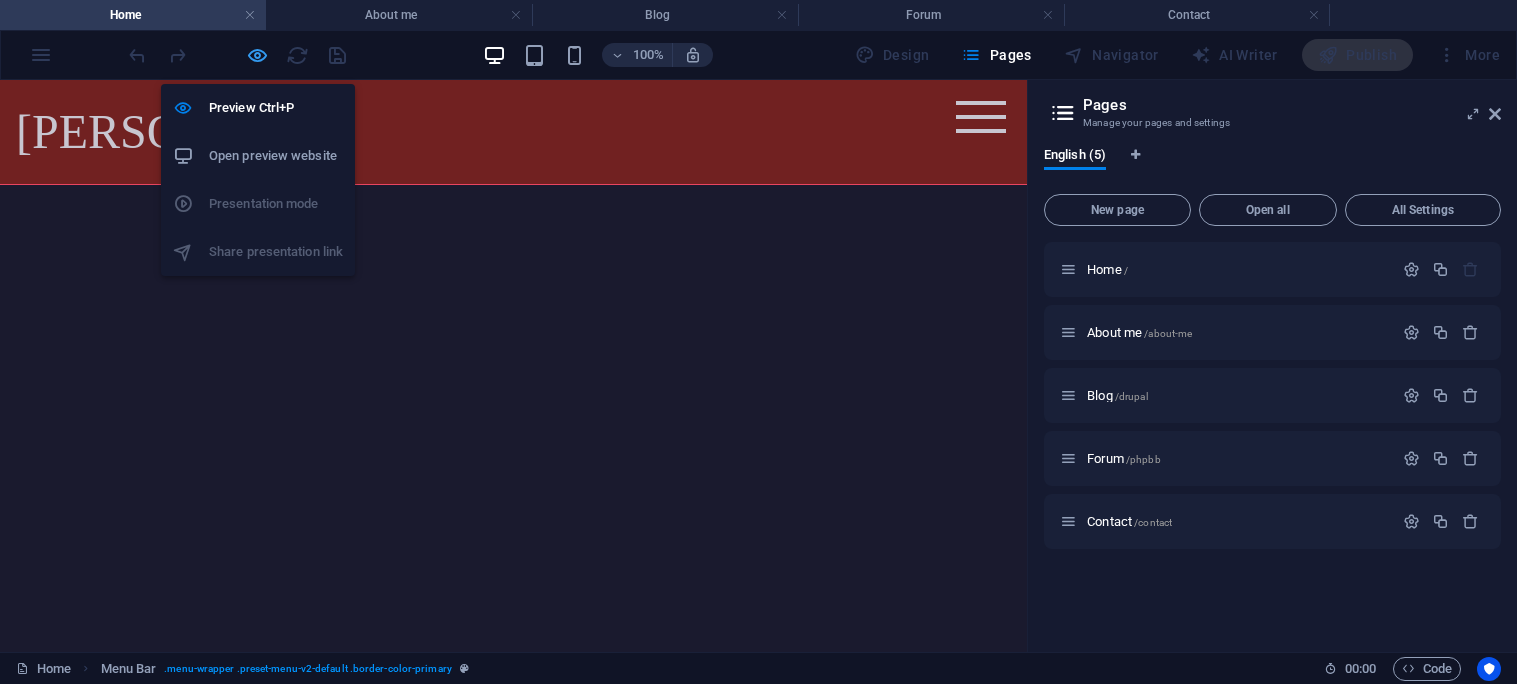 click at bounding box center [257, 55] 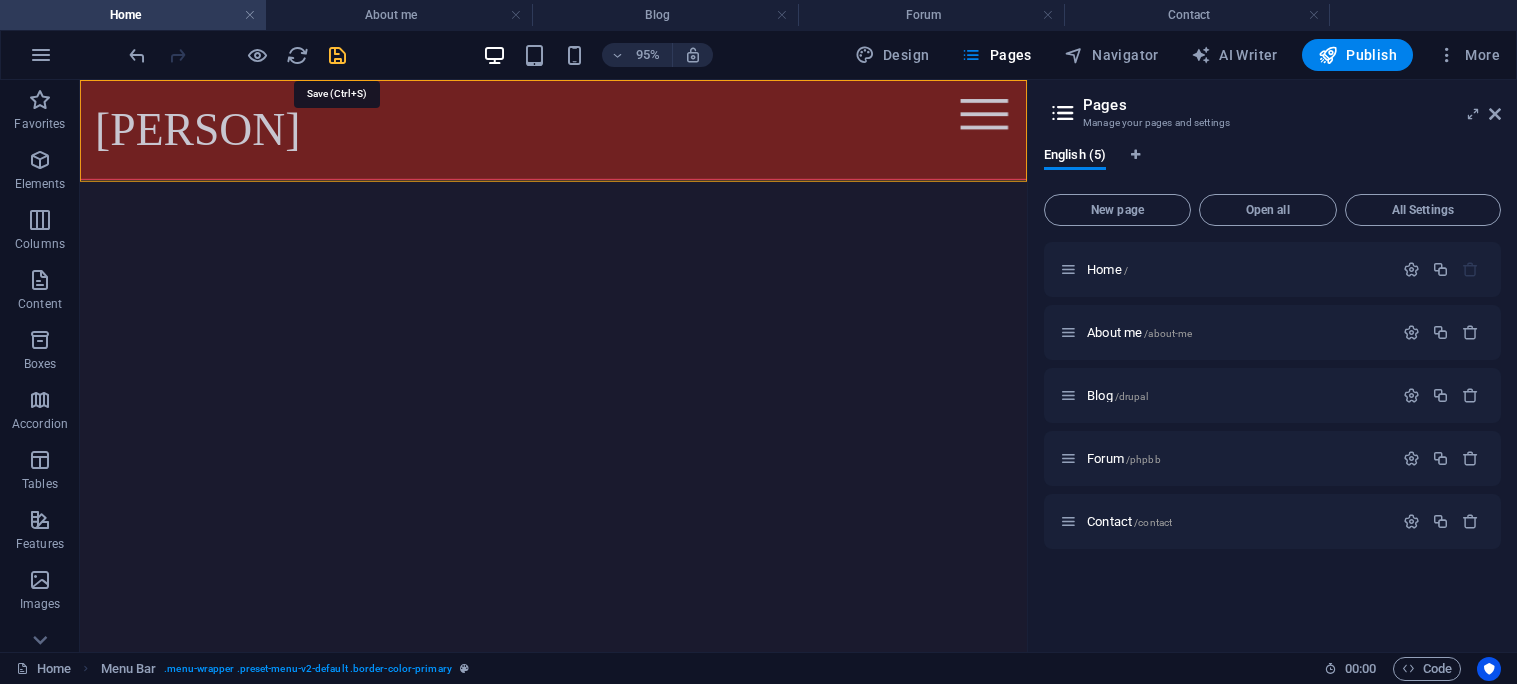 click at bounding box center [337, 55] 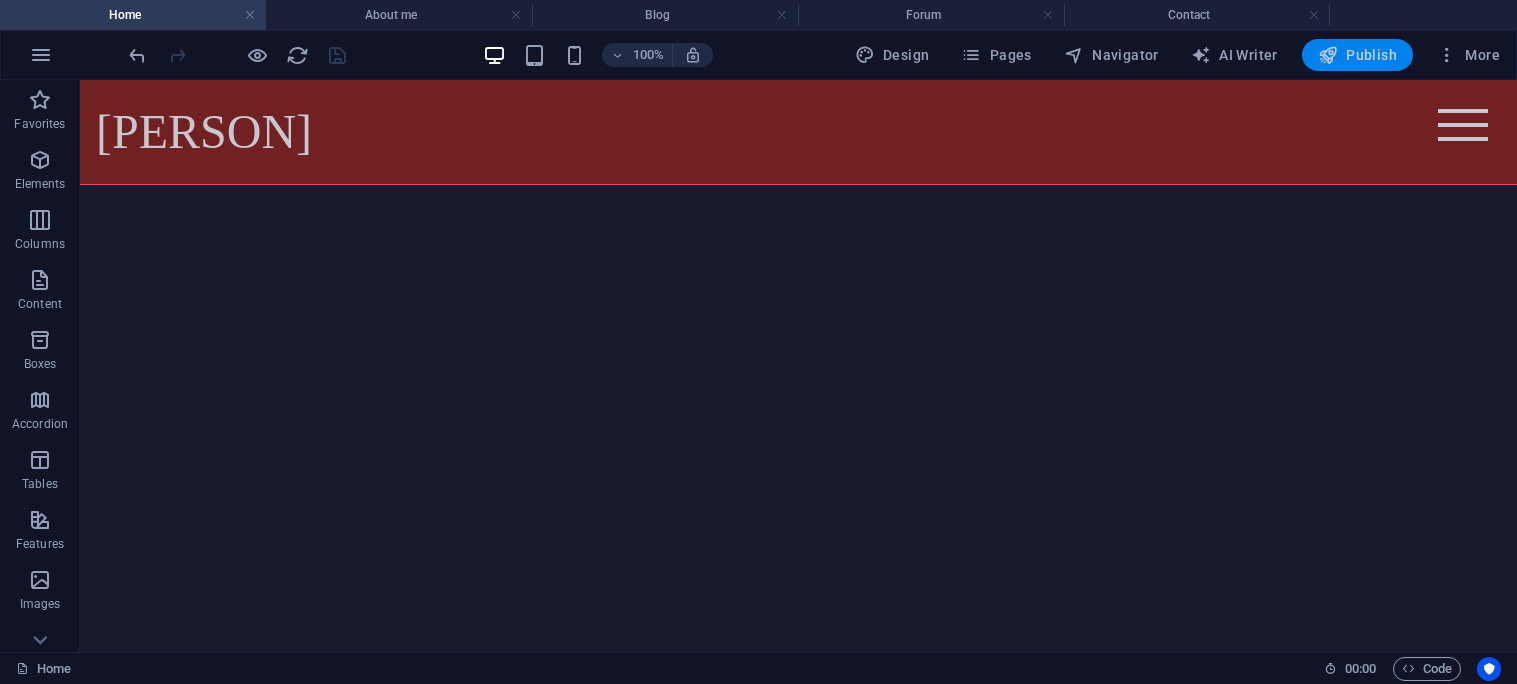 click on "Publish" at bounding box center [1357, 55] 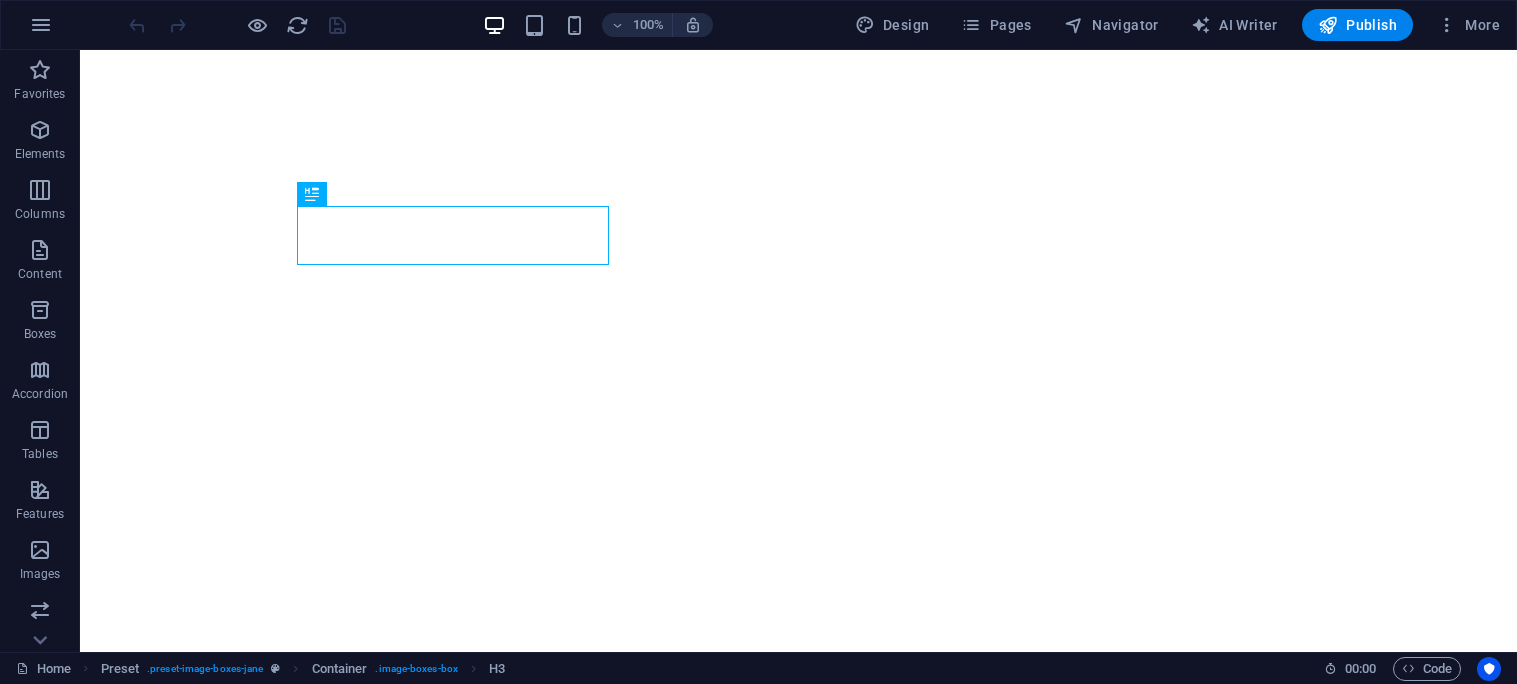 scroll, scrollTop: 0, scrollLeft: 0, axis: both 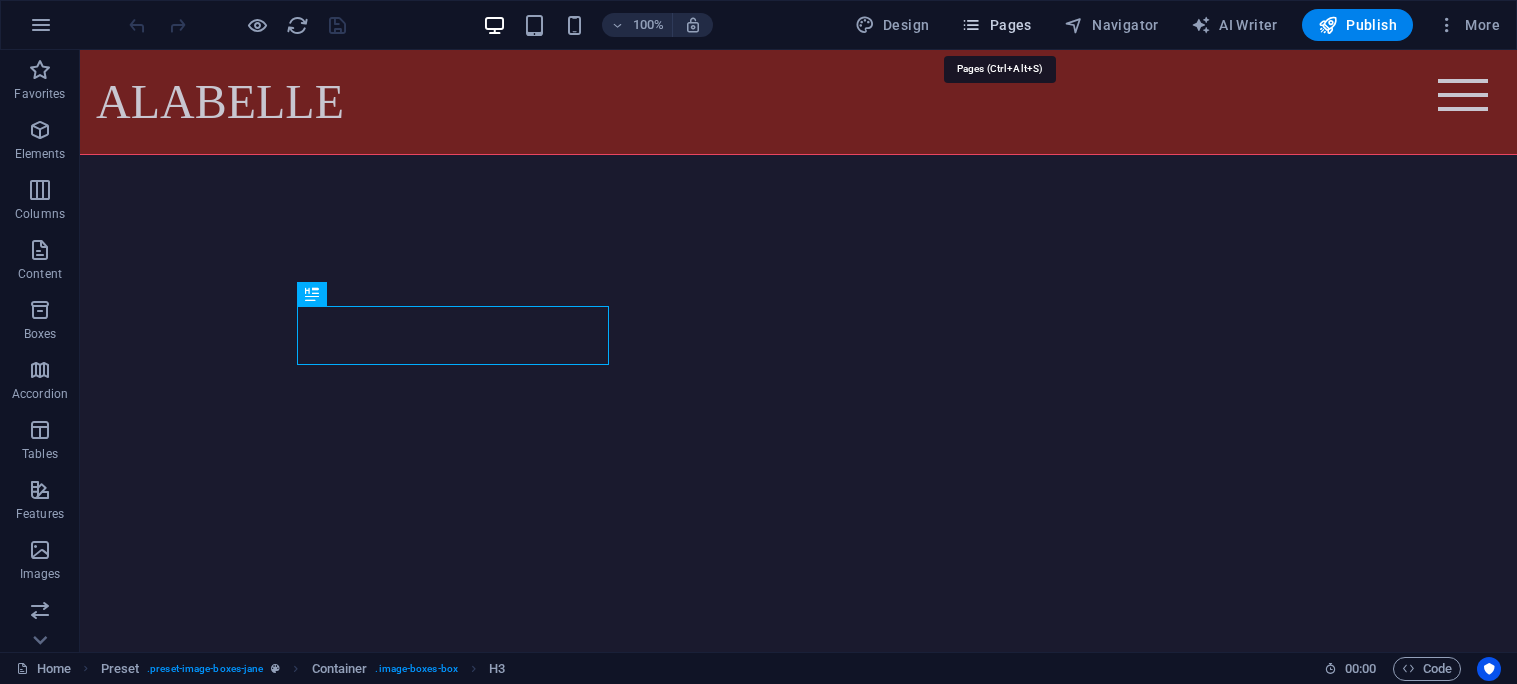 click on "Pages" at bounding box center (996, 25) 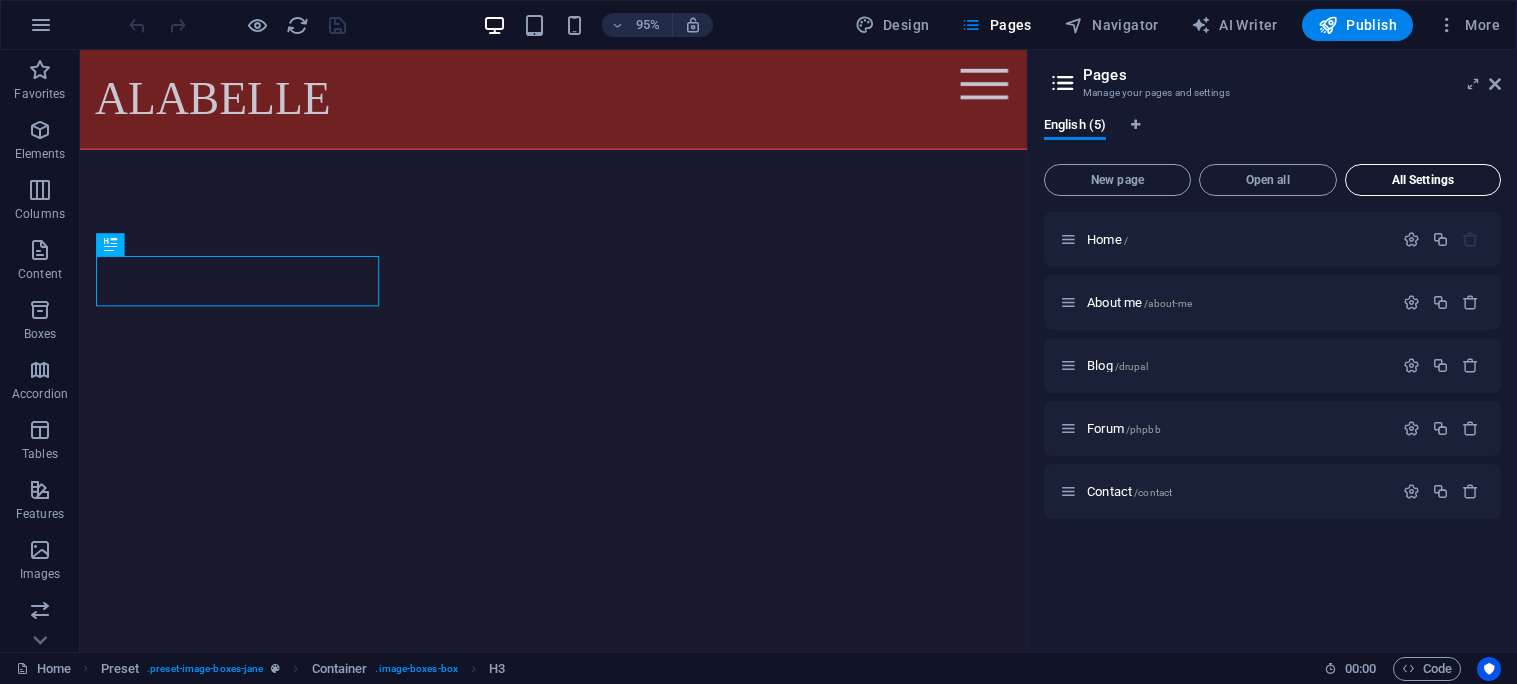 click on "All Settings" at bounding box center [1423, 180] 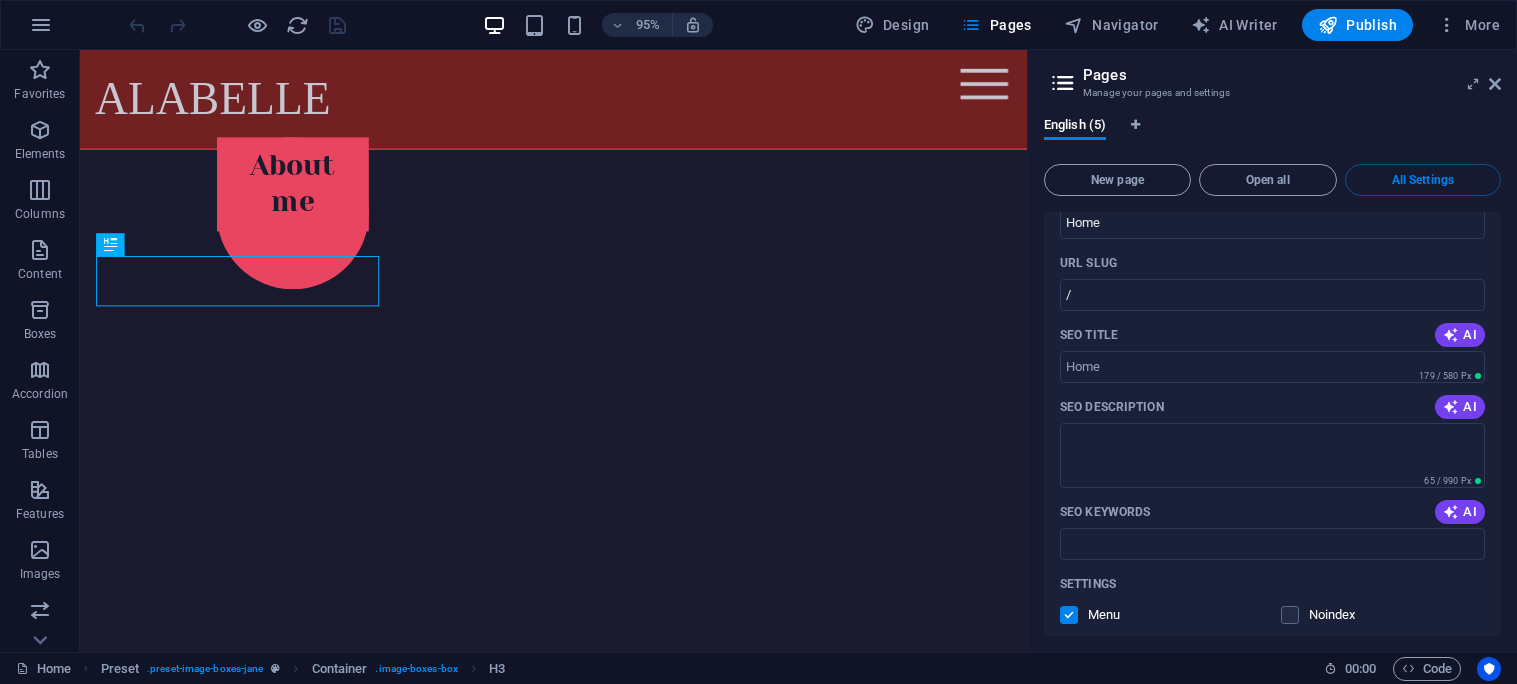 scroll, scrollTop: 0, scrollLeft: 0, axis: both 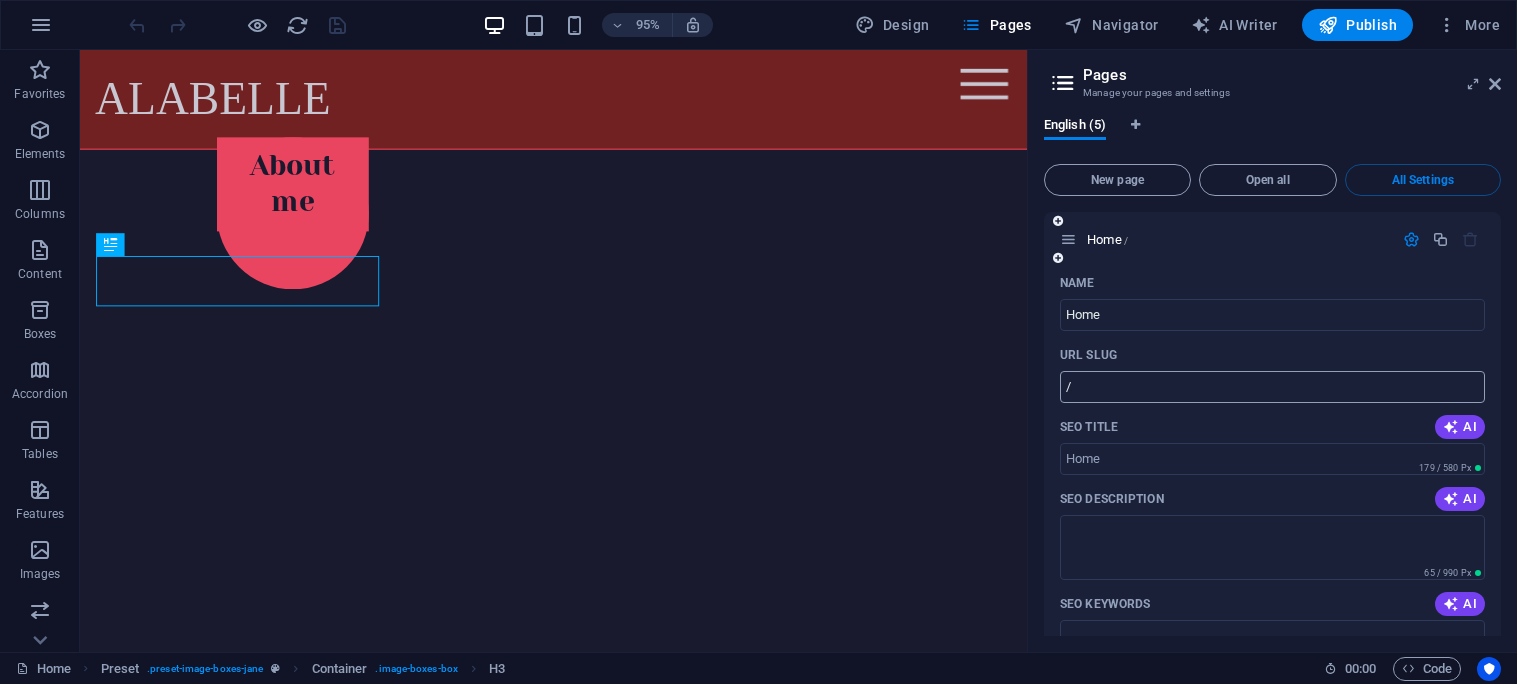 click on "/" at bounding box center [1272, 387] 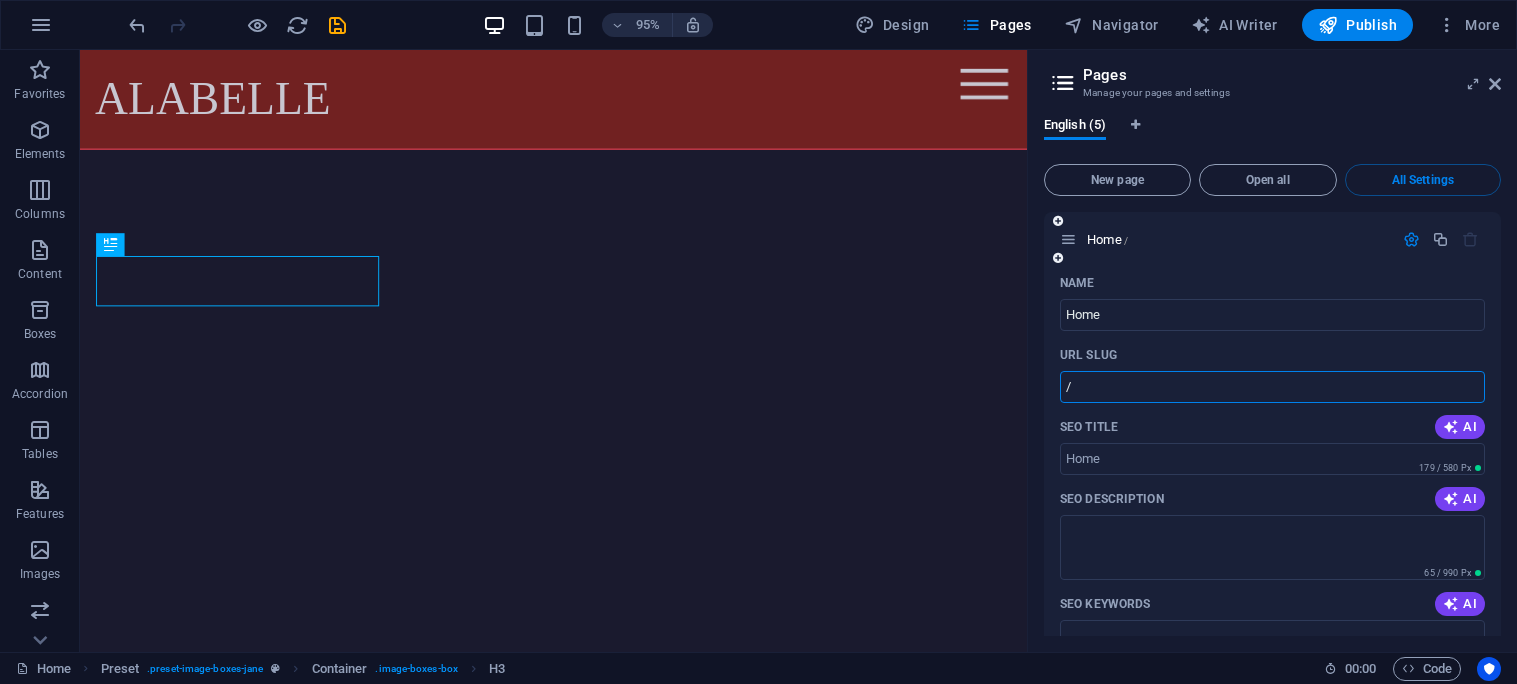 type on "/" 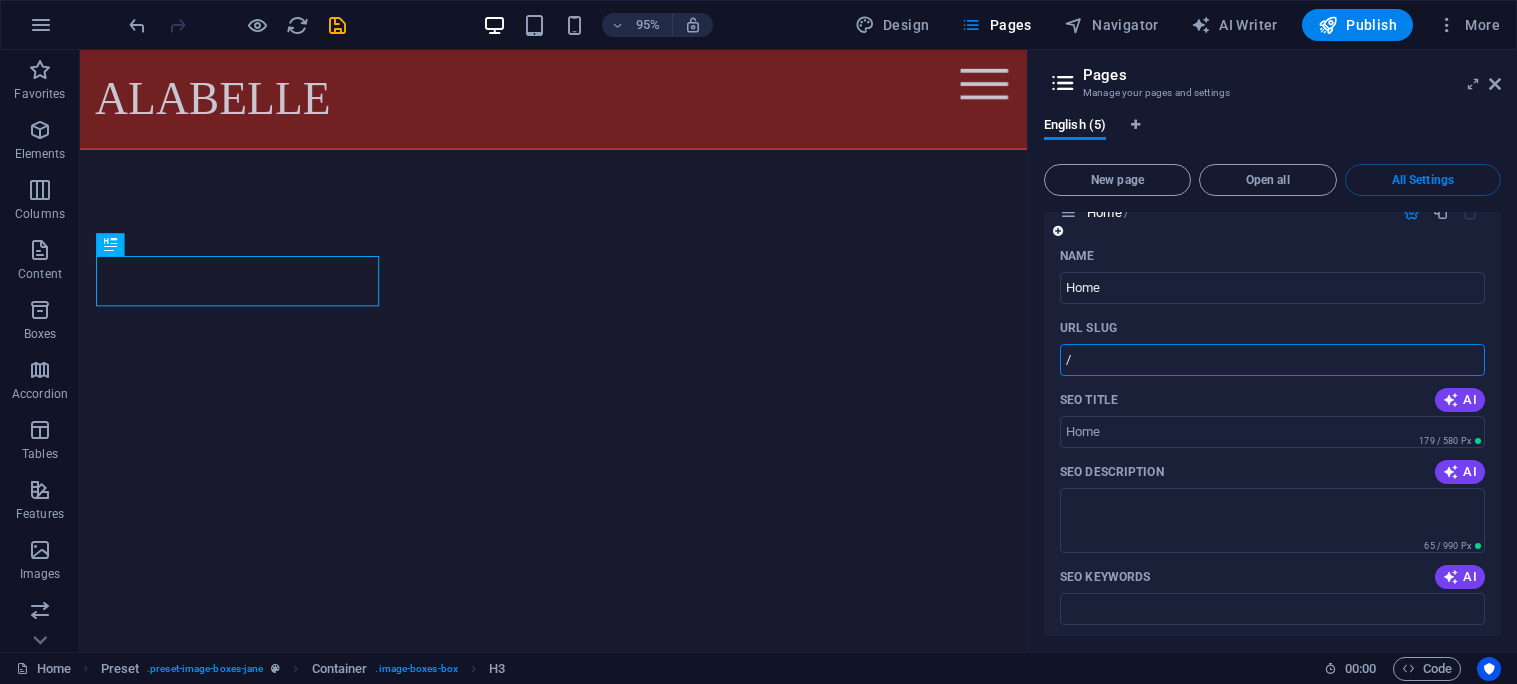 scroll, scrollTop: 0, scrollLeft: 0, axis: both 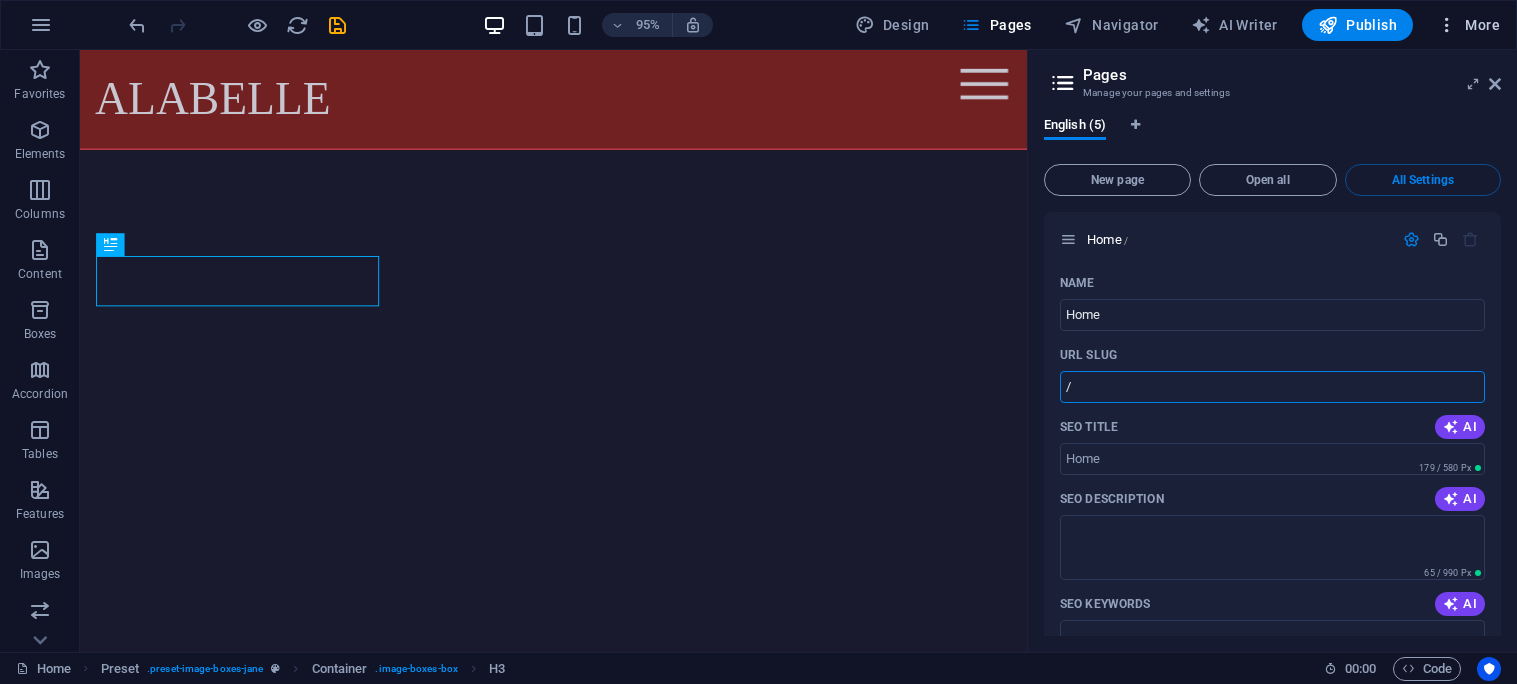 click on "More" at bounding box center (1468, 25) 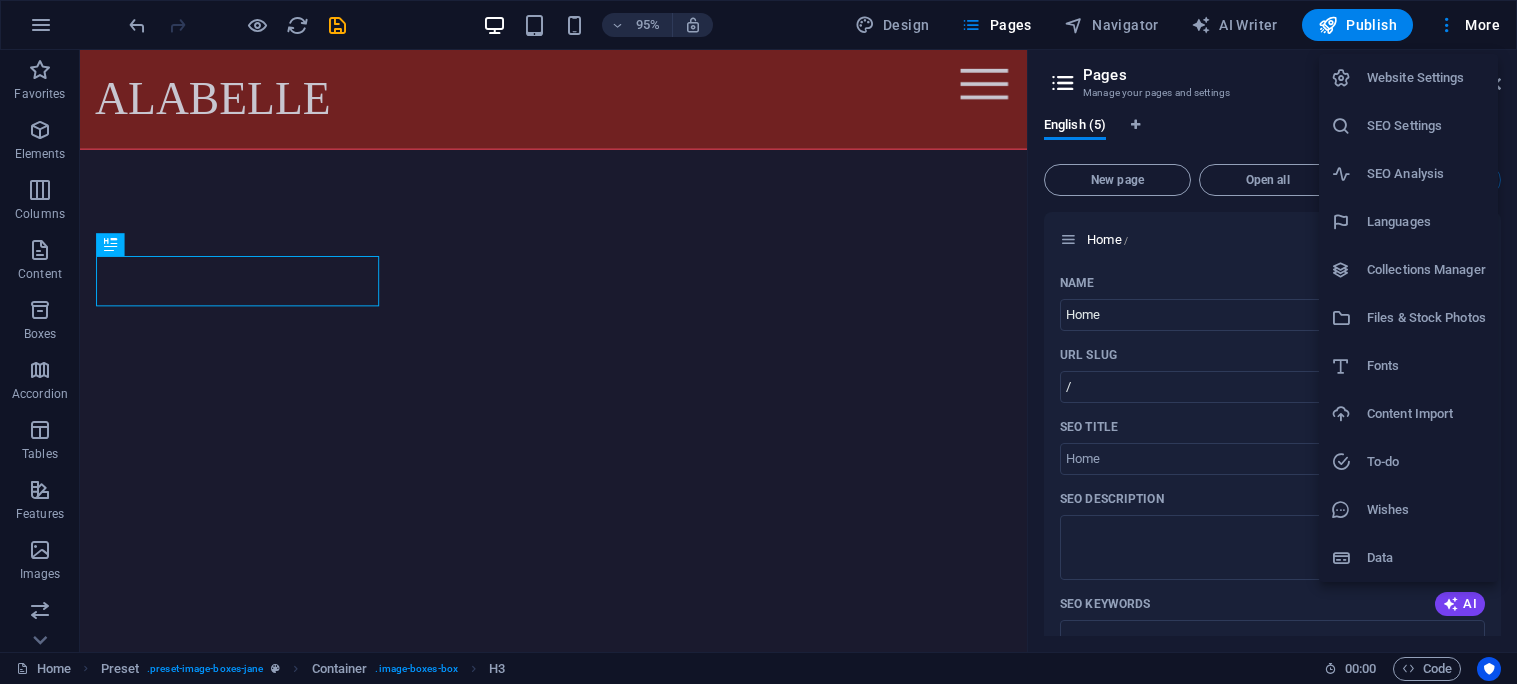 click on "Website Settings" at bounding box center (1426, 78) 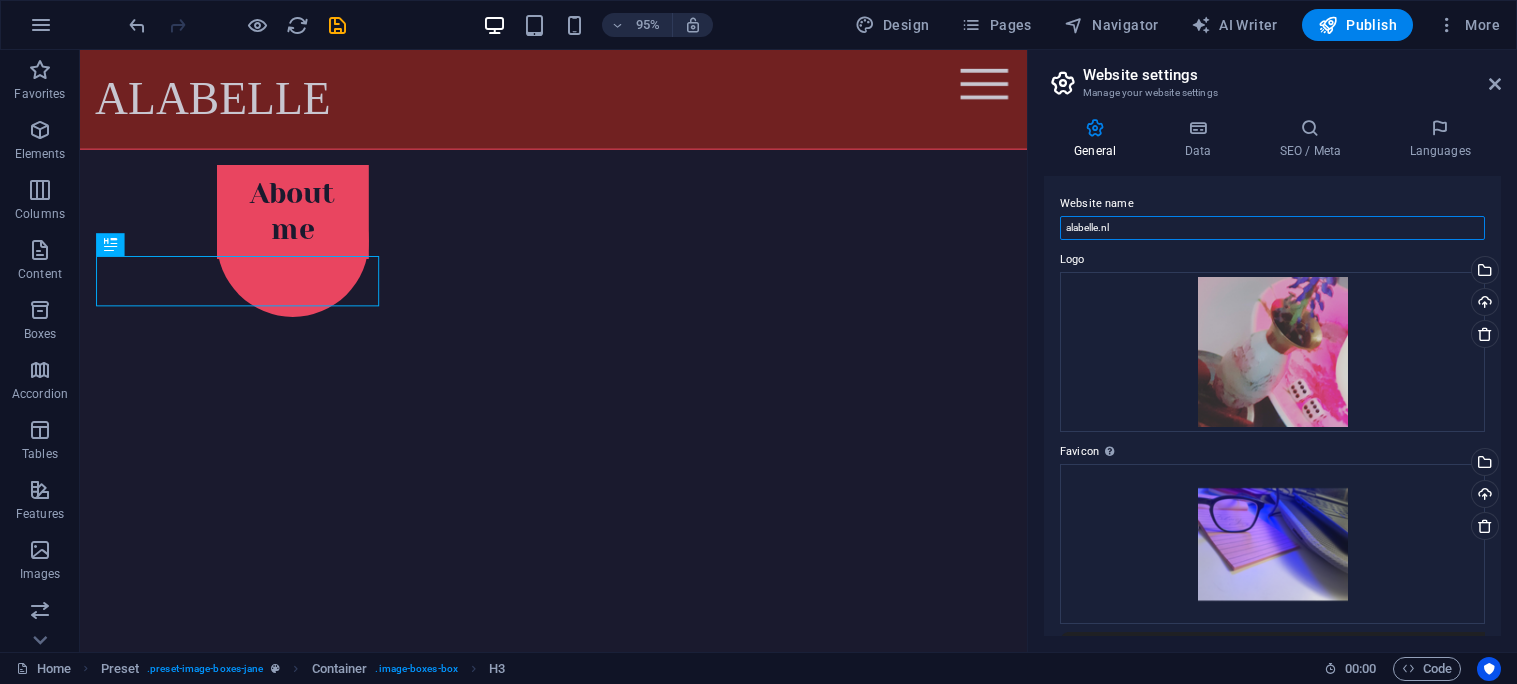 click on "alabelle.nl" at bounding box center (1272, 228) 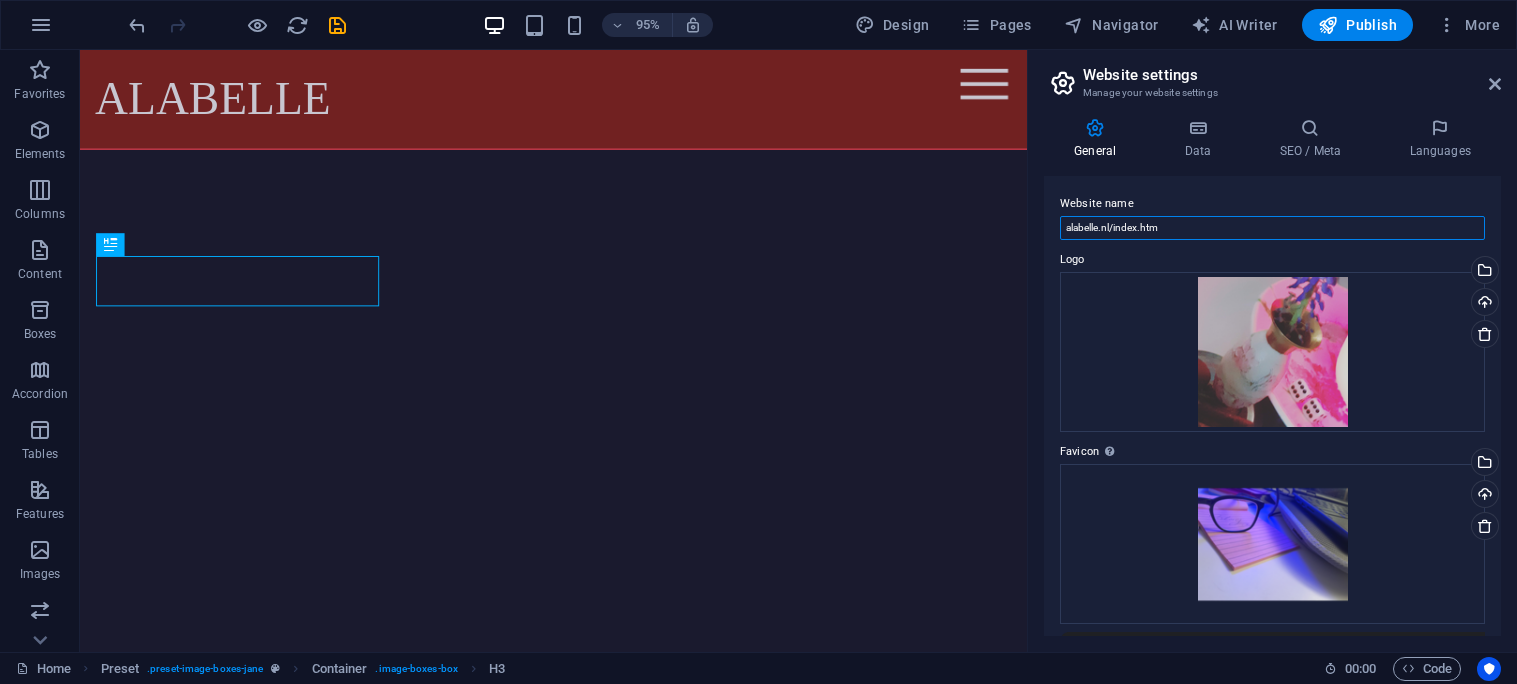type on "alabelle.nl/index.html" 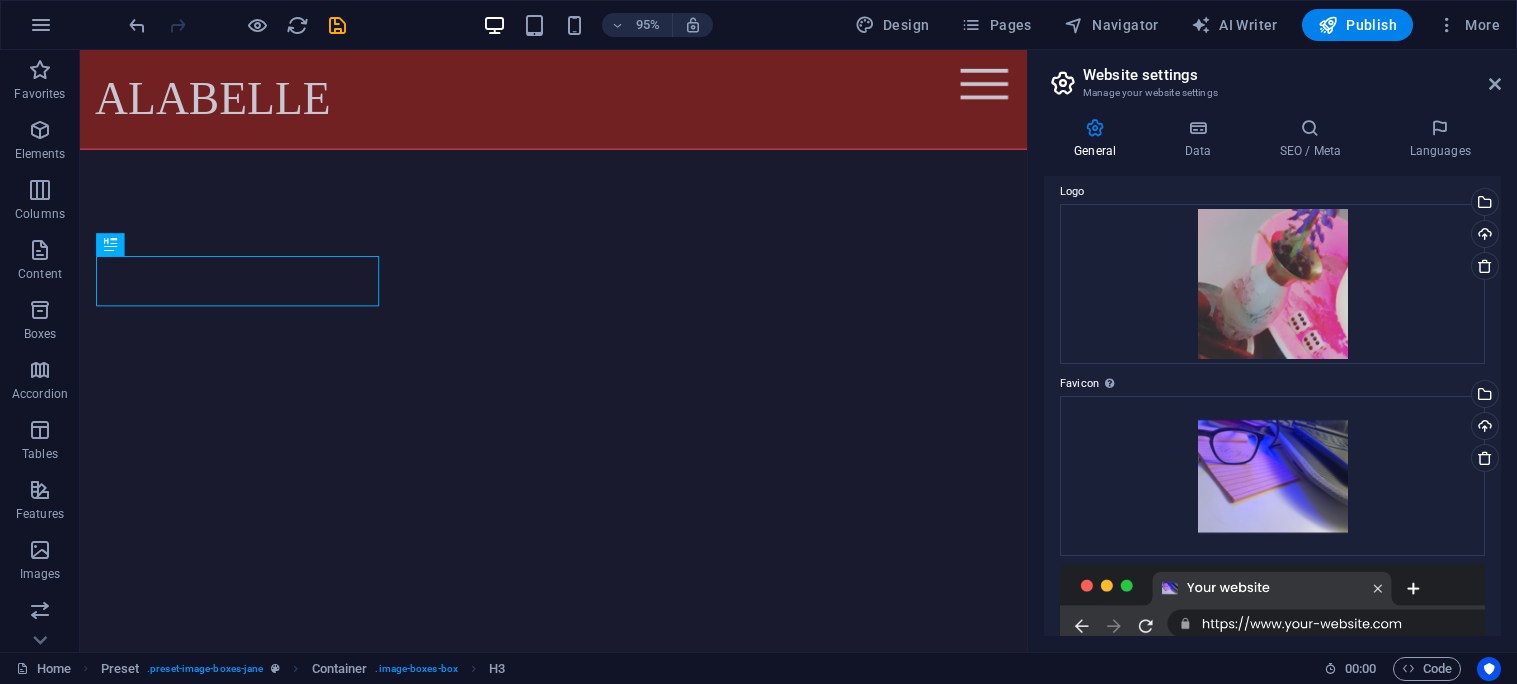 scroll, scrollTop: 0, scrollLeft: 0, axis: both 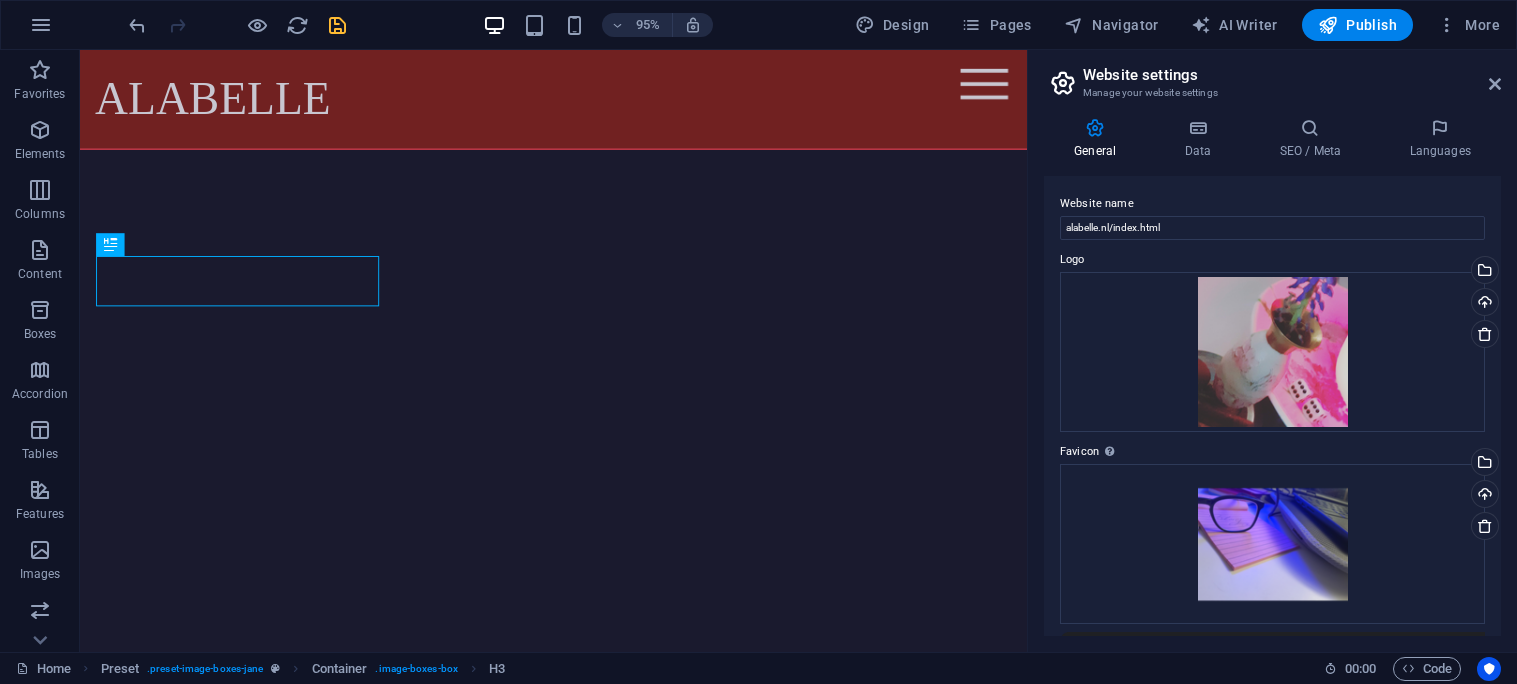 click at bounding box center [337, 25] 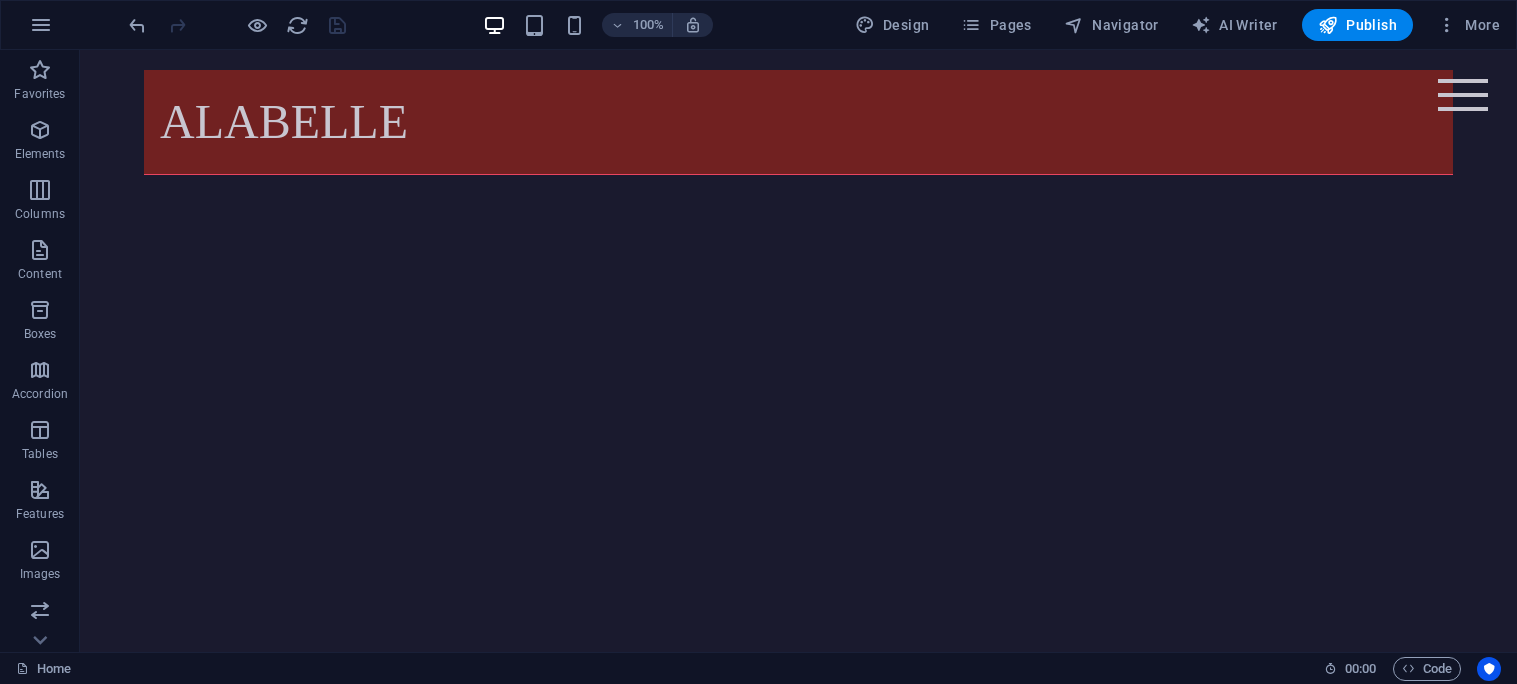 scroll, scrollTop: 0, scrollLeft: 0, axis: both 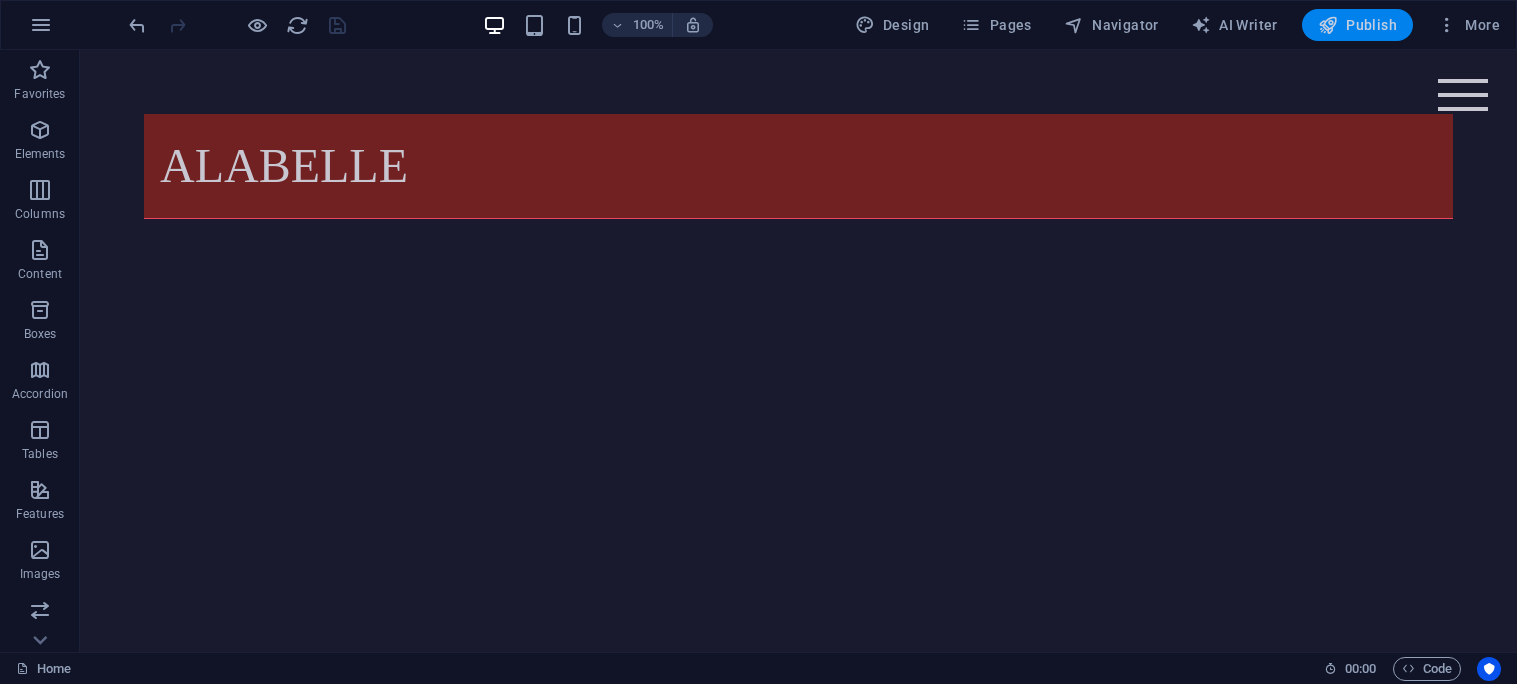 click on "Publish" at bounding box center [1357, 25] 